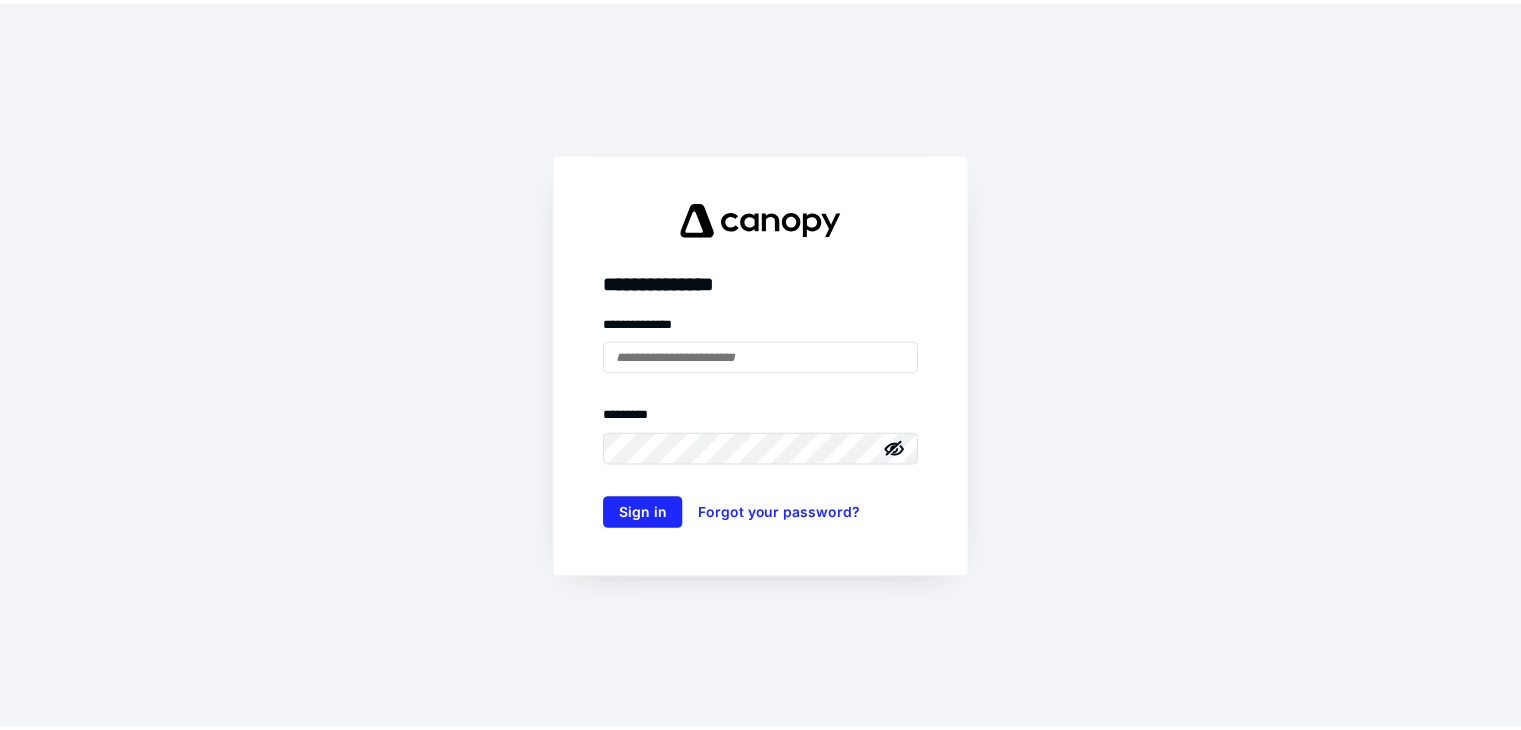 scroll, scrollTop: 0, scrollLeft: 0, axis: both 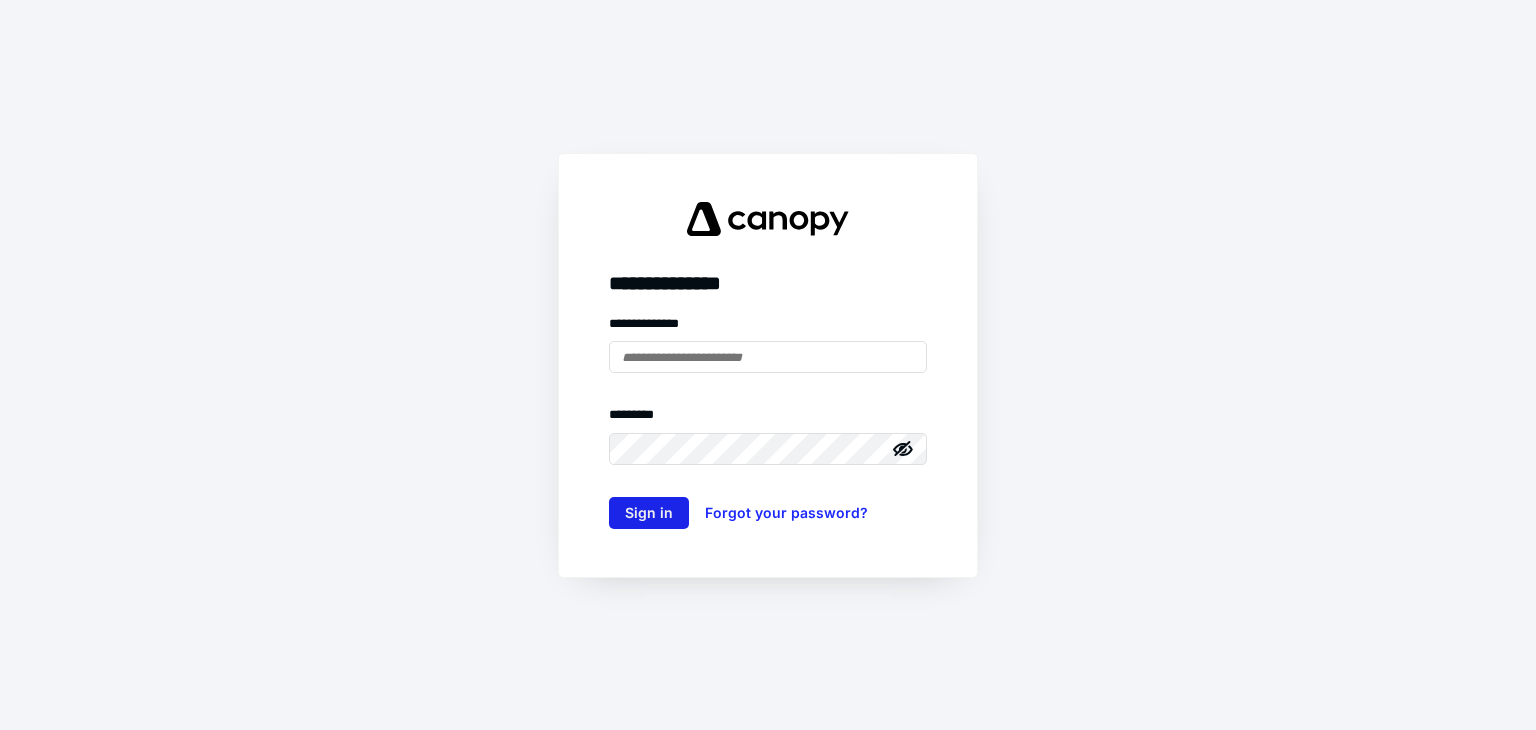 type on "**********" 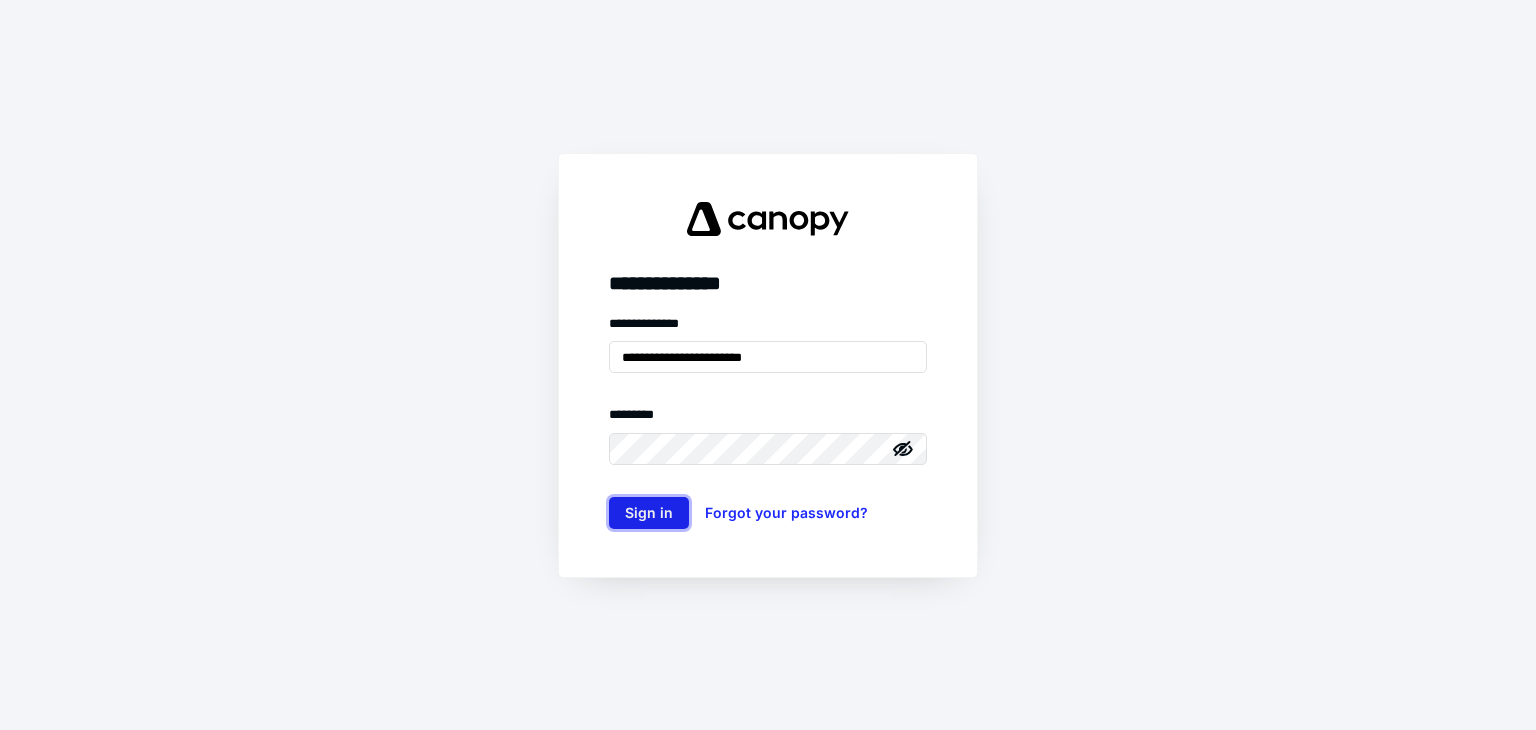 click on "Sign in" at bounding box center [649, 513] 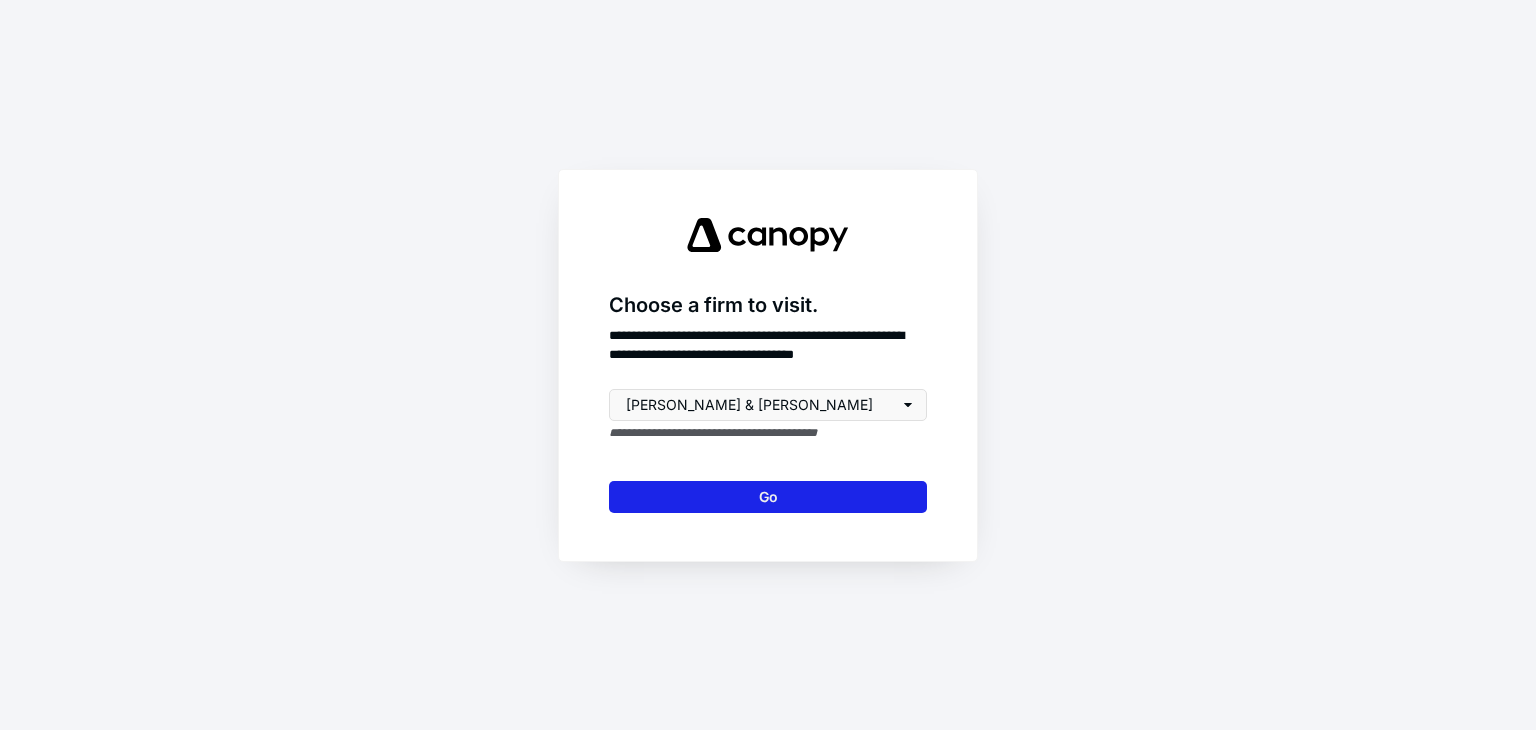 click on "Go" at bounding box center [768, 497] 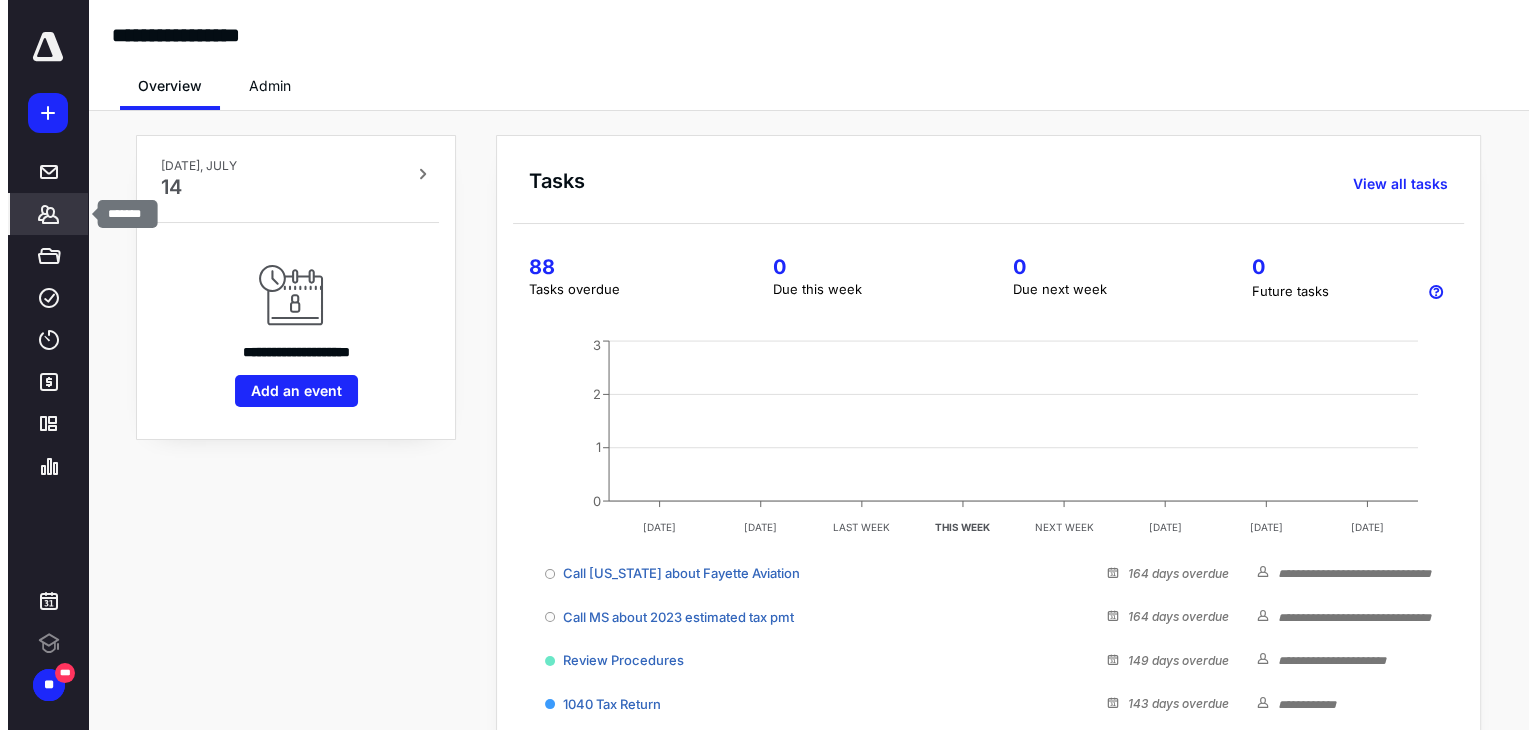 scroll, scrollTop: 0, scrollLeft: 0, axis: both 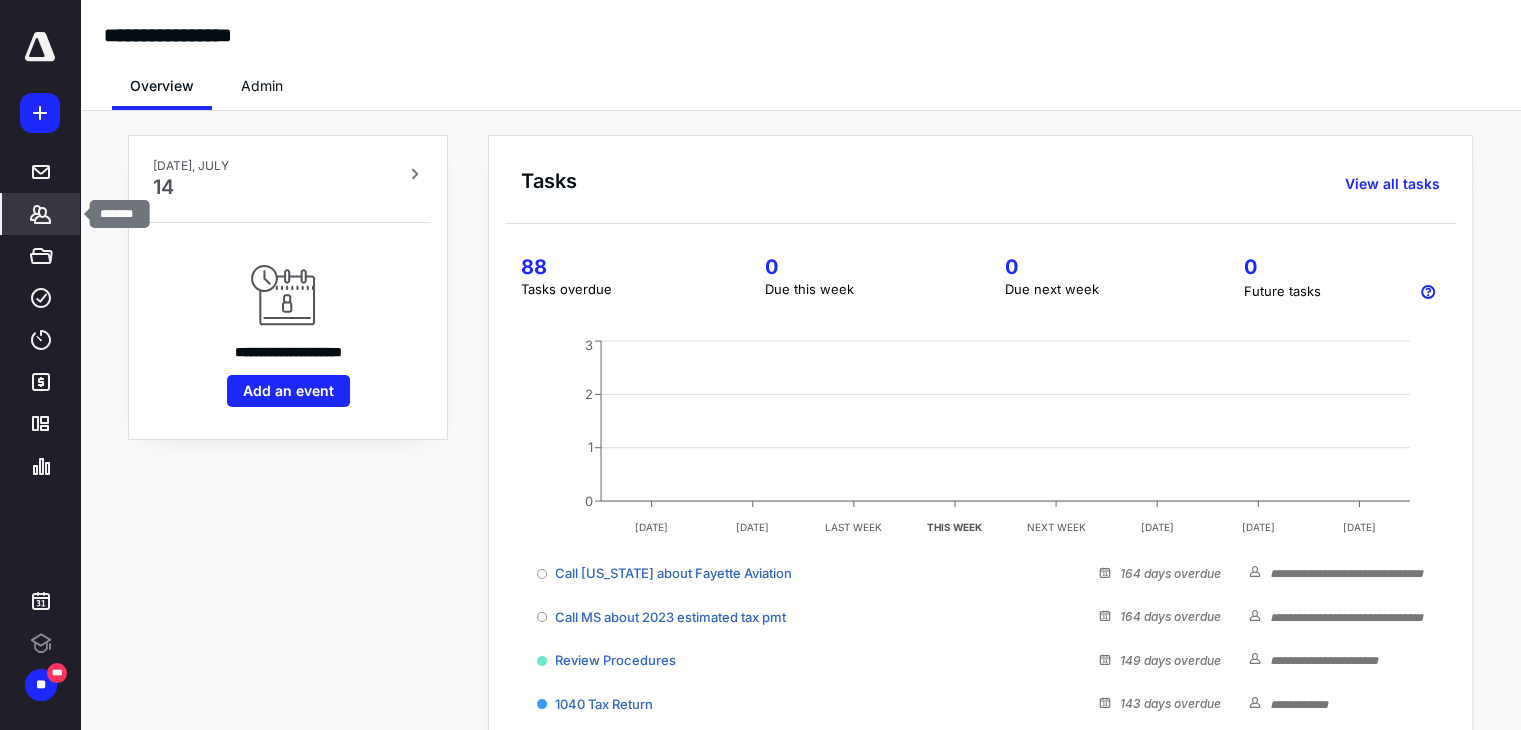click 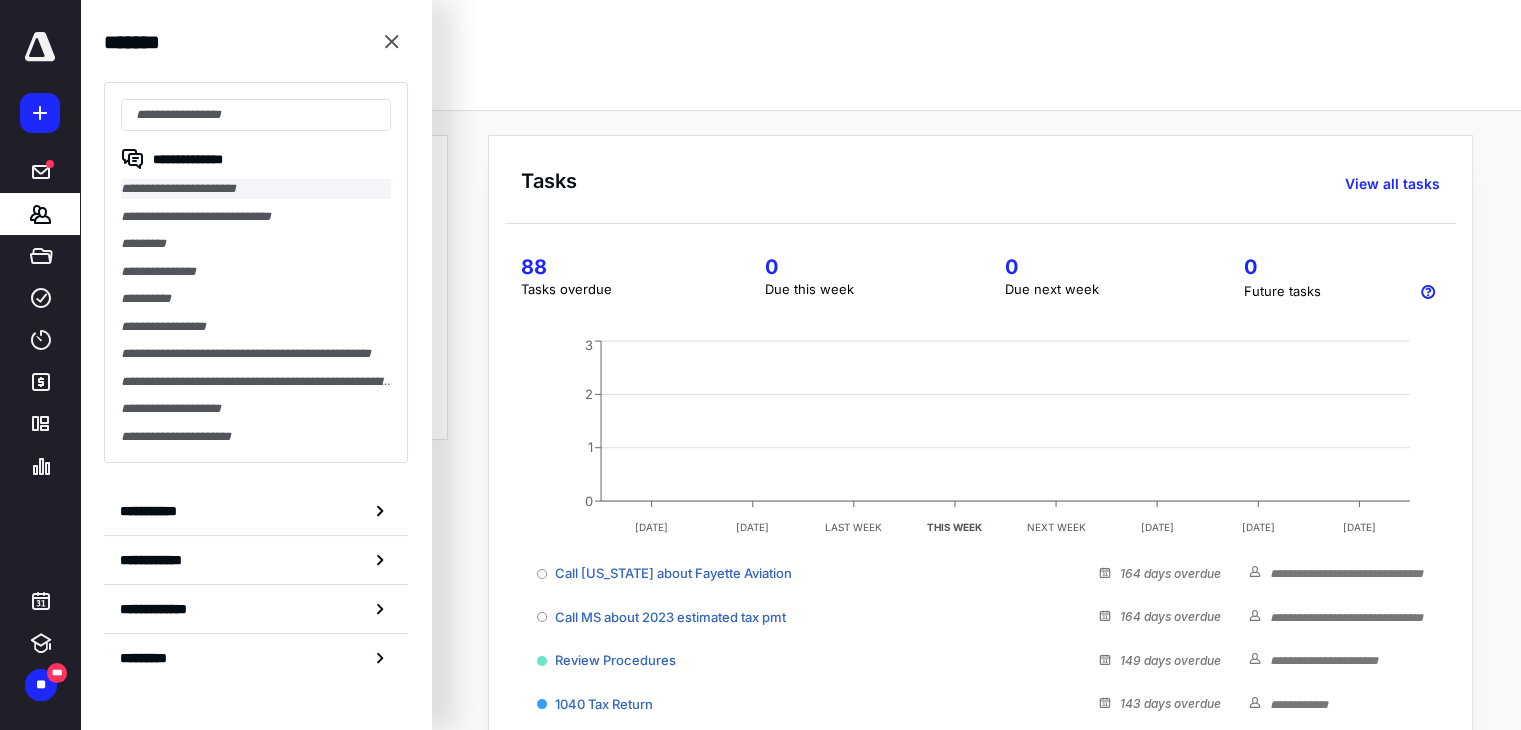 click on "**********" at bounding box center (256, 189) 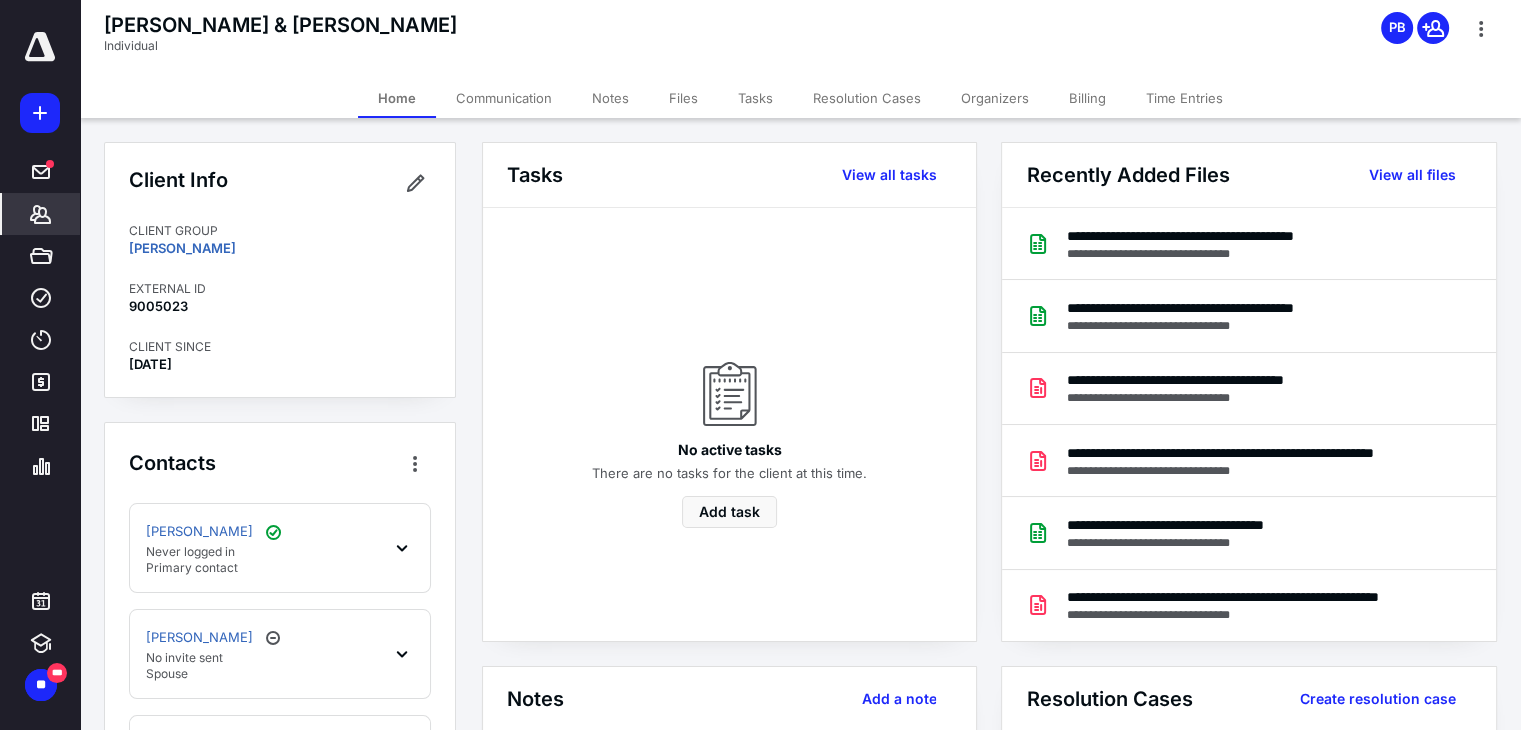 click on "Files" at bounding box center [683, 98] 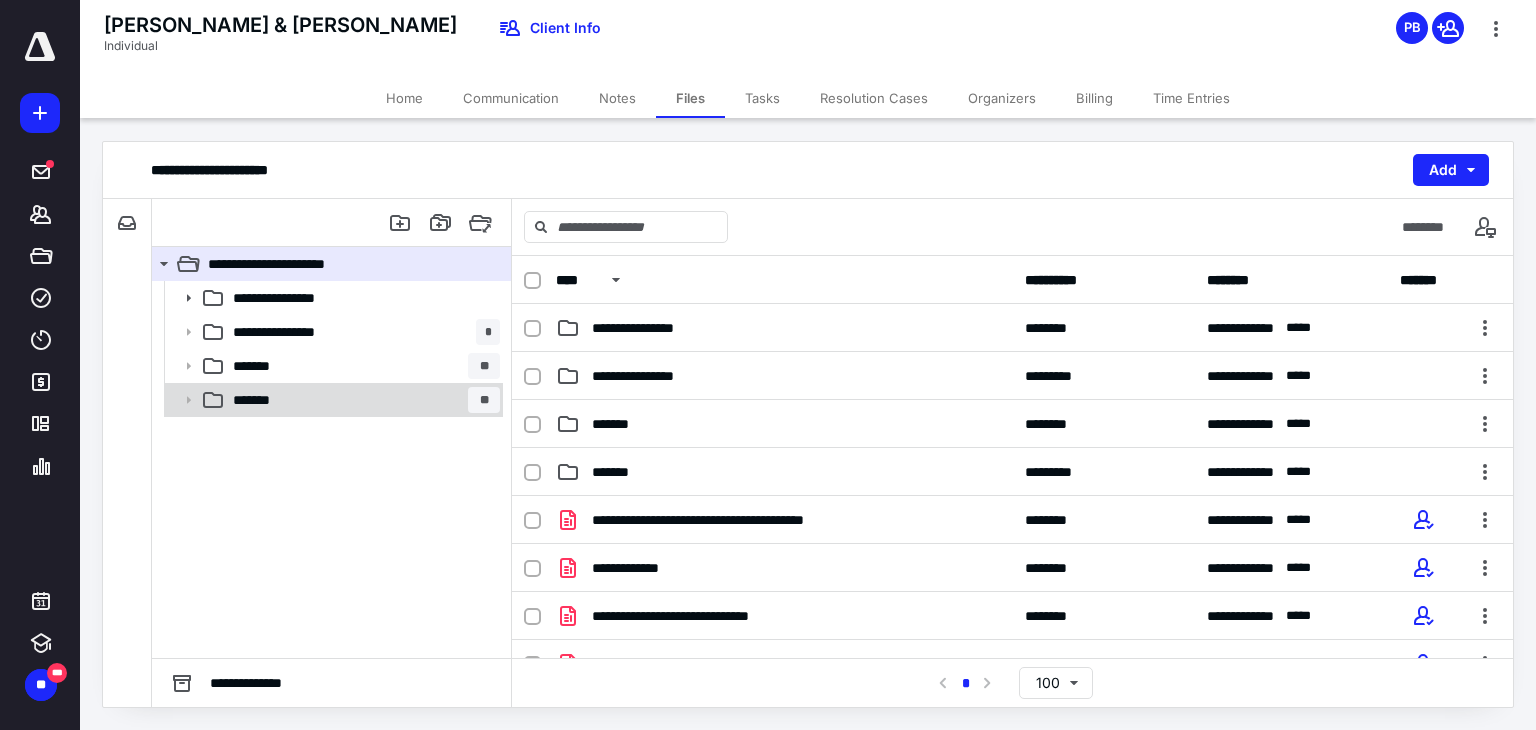 click on "*******" at bounding box center [261, 400] 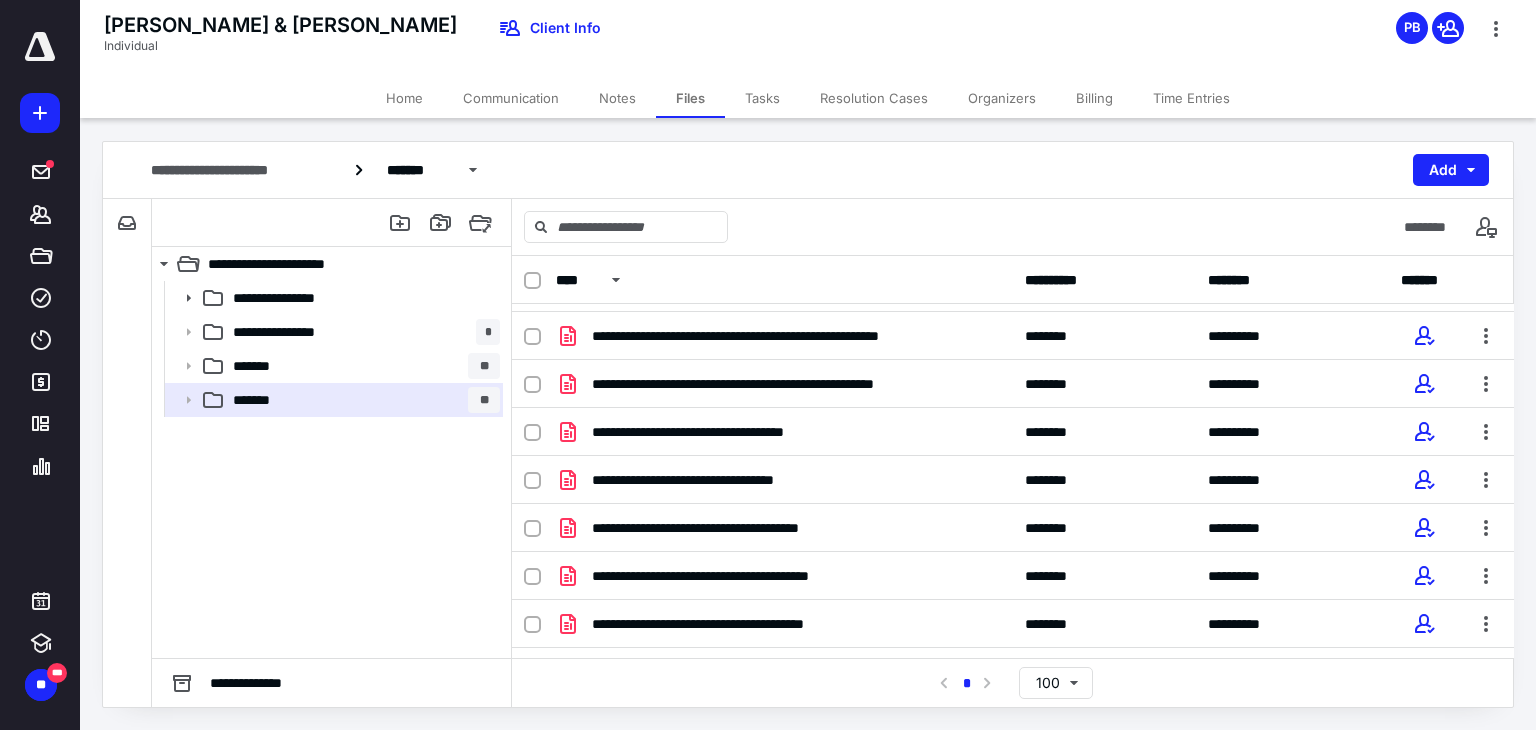 scroll, scrollTop: 1200, scrollLeft: 0, axis: vertical 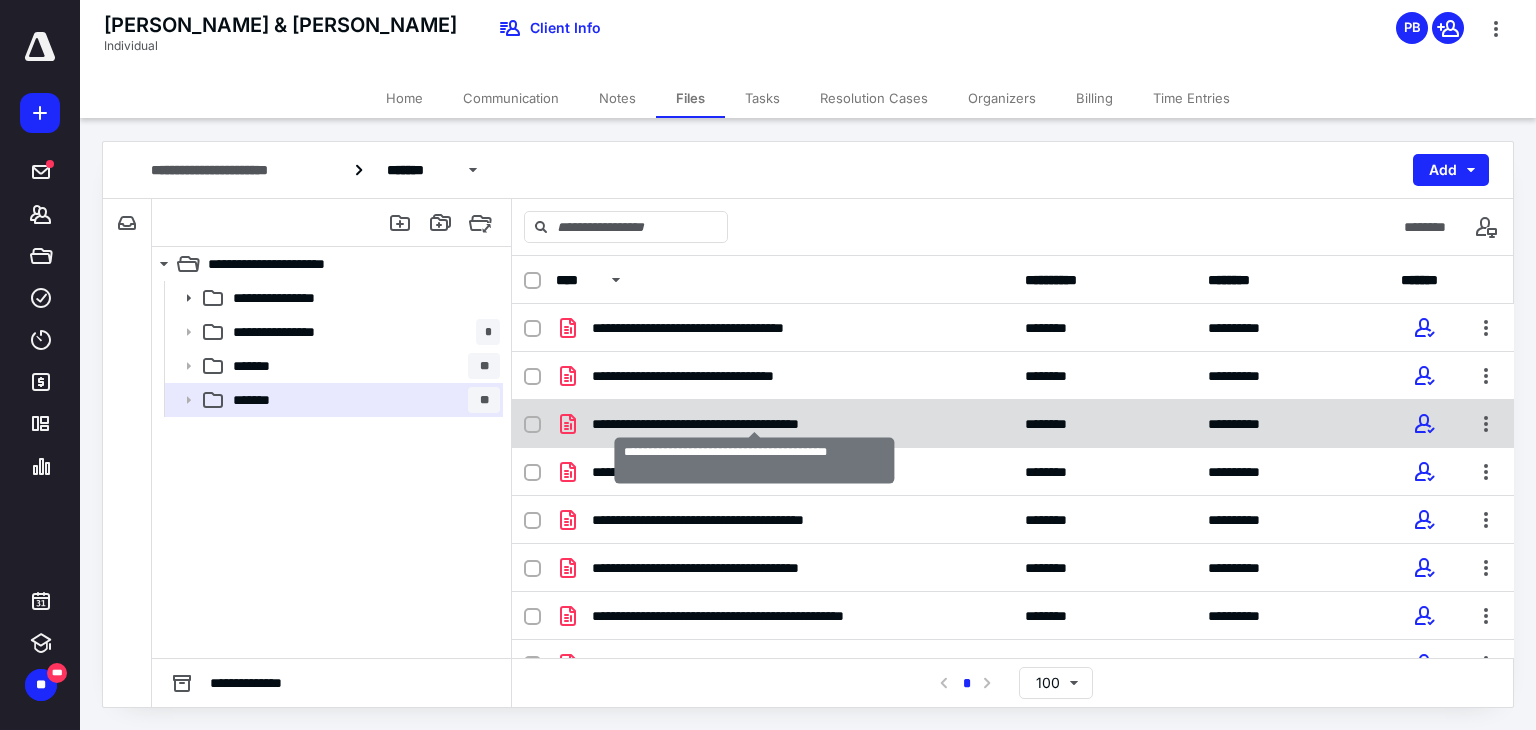 click on "**********" at bounding box center [754, 424] 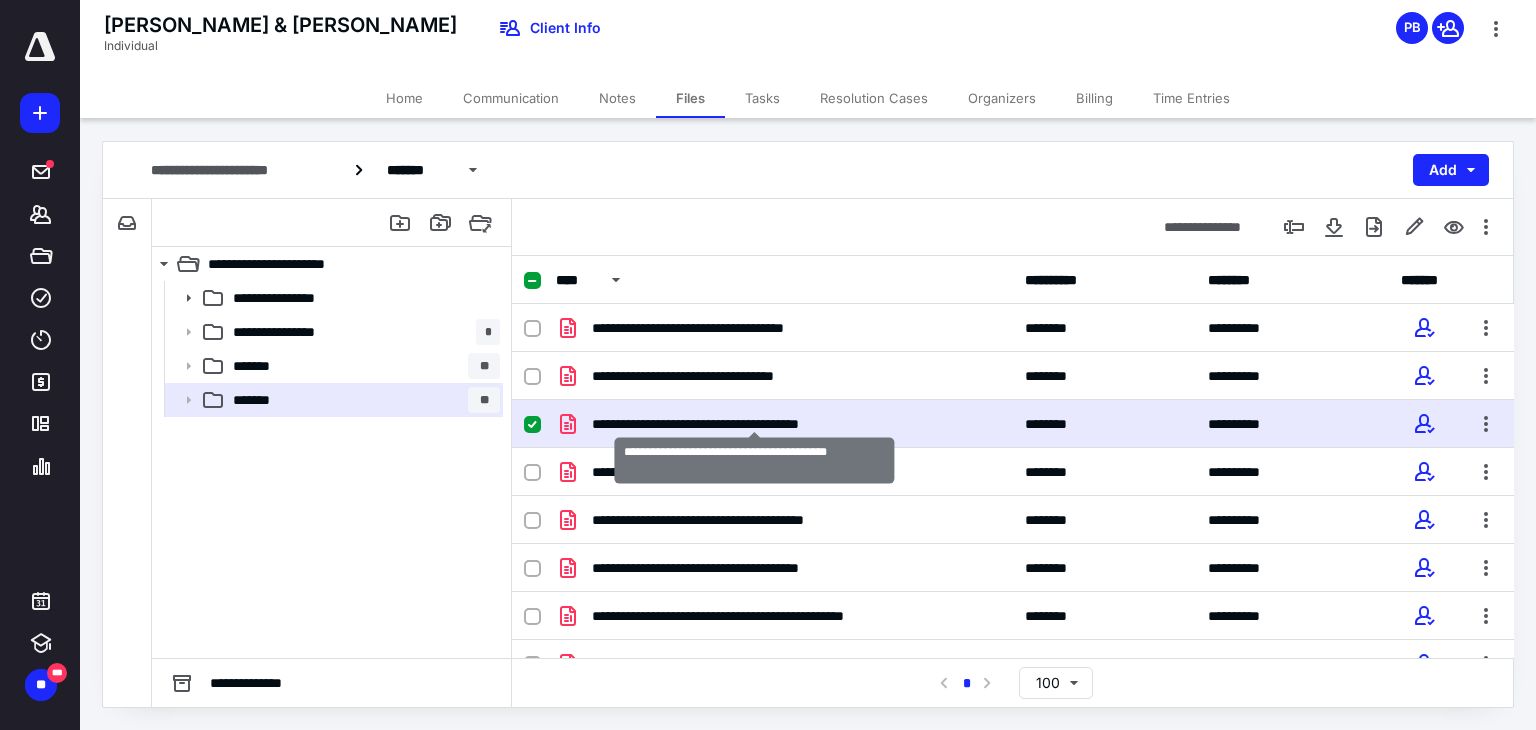 click on "**********" at bounding box center [754, 424] 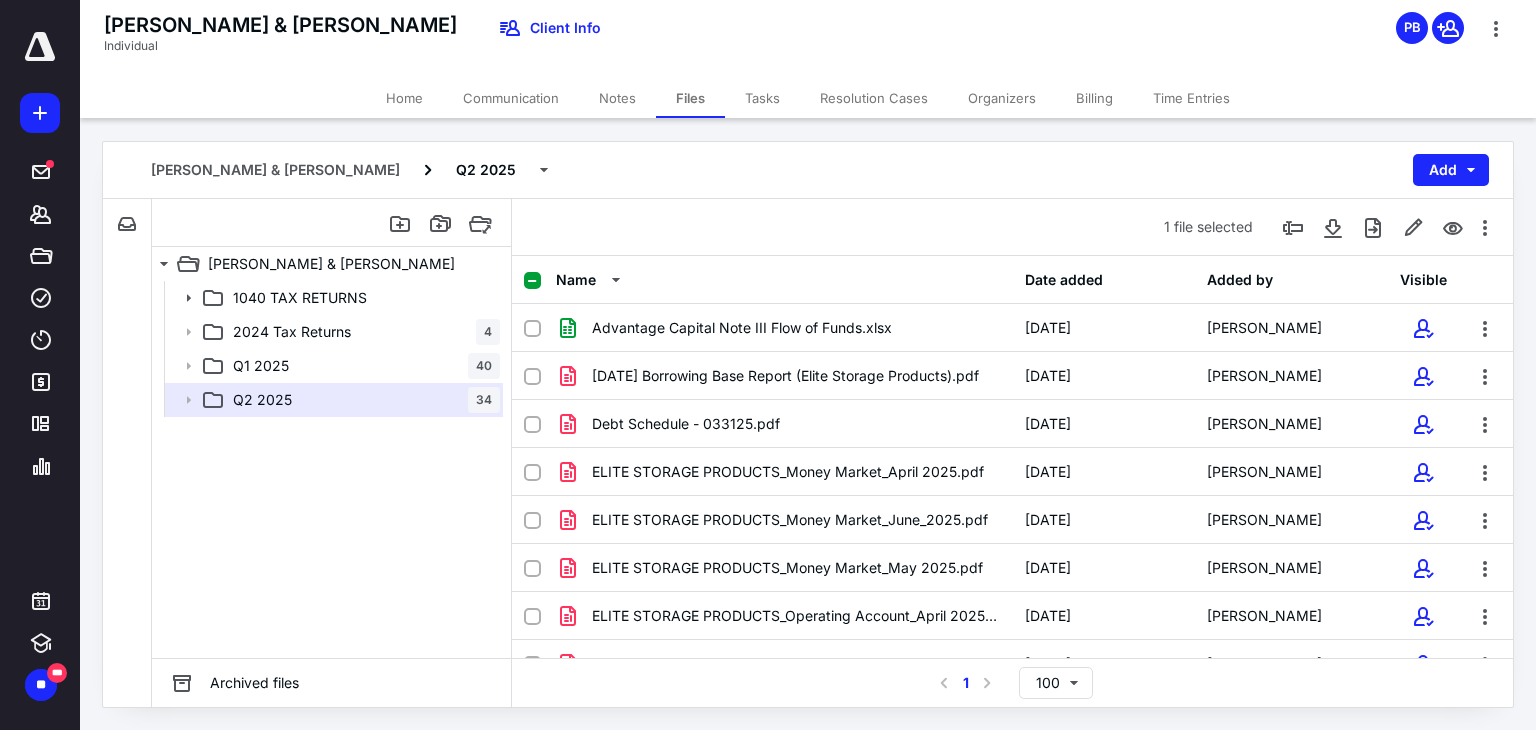 scroll, scrollTop: 1200, scrollLeft: 0, axis: vertical 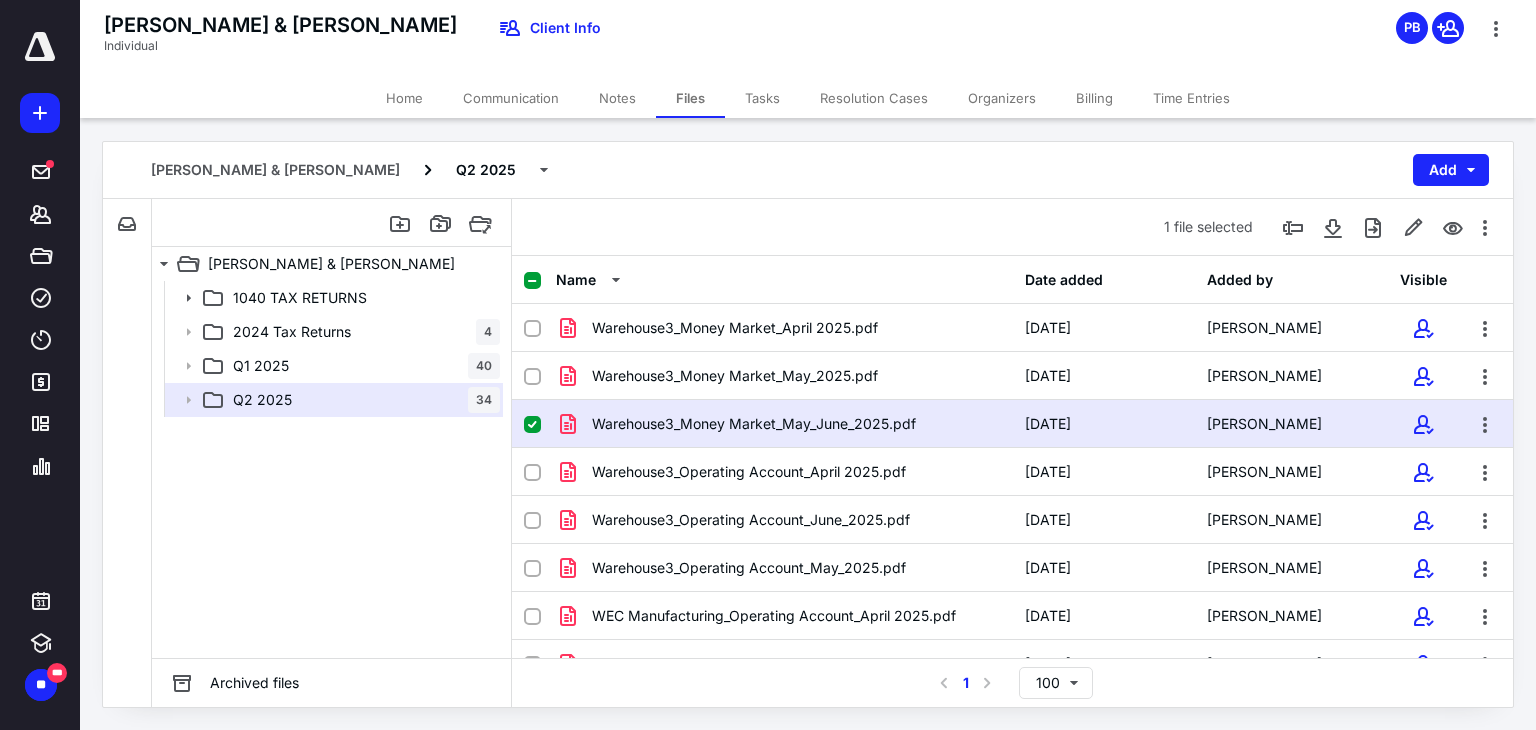 click at bounding box center [934, 382] 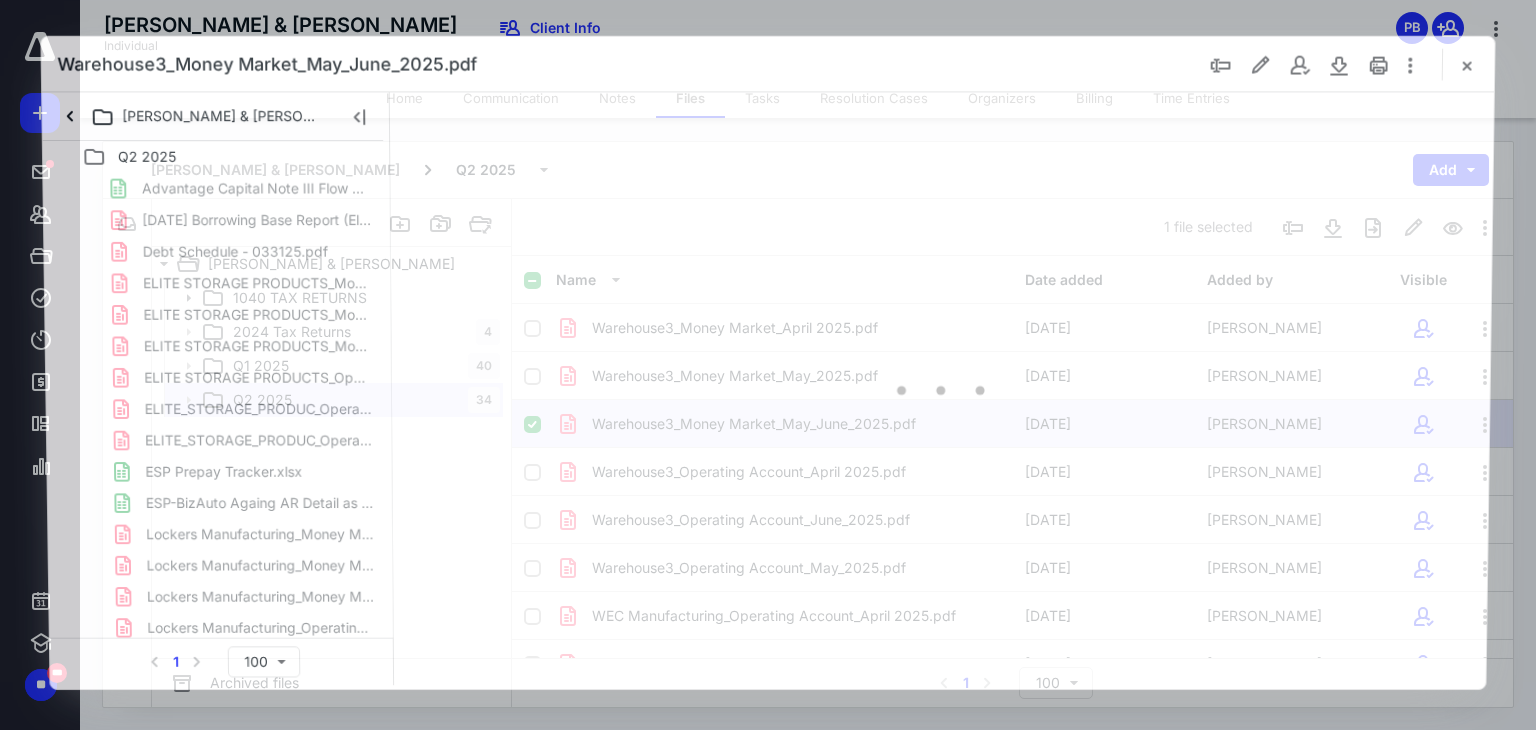 scroll, scrollTop: 0, scrollLeft: 0, axis: both 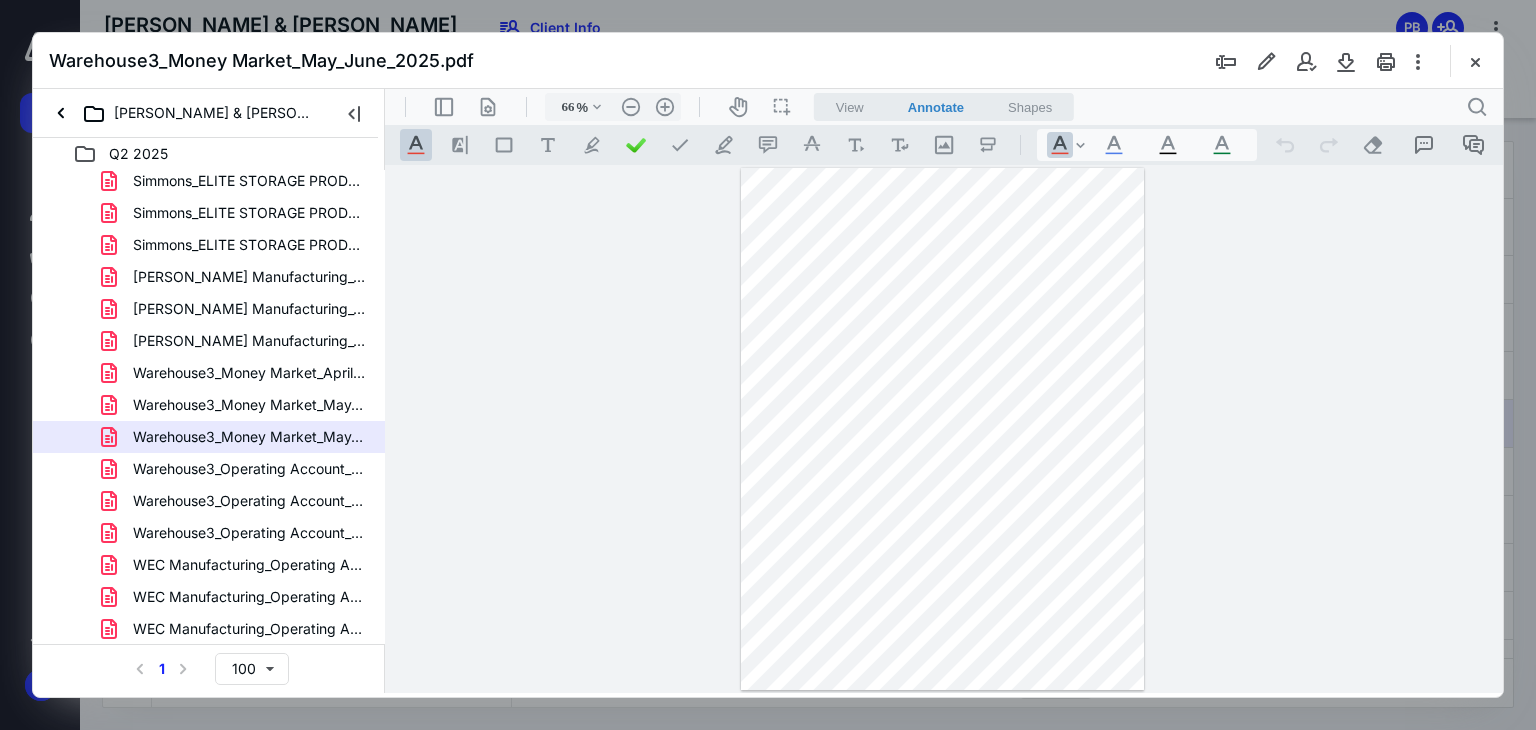 click on "Warehouse3_Money Market_May_June_2025.pdf" at bounding box center [249, 437] 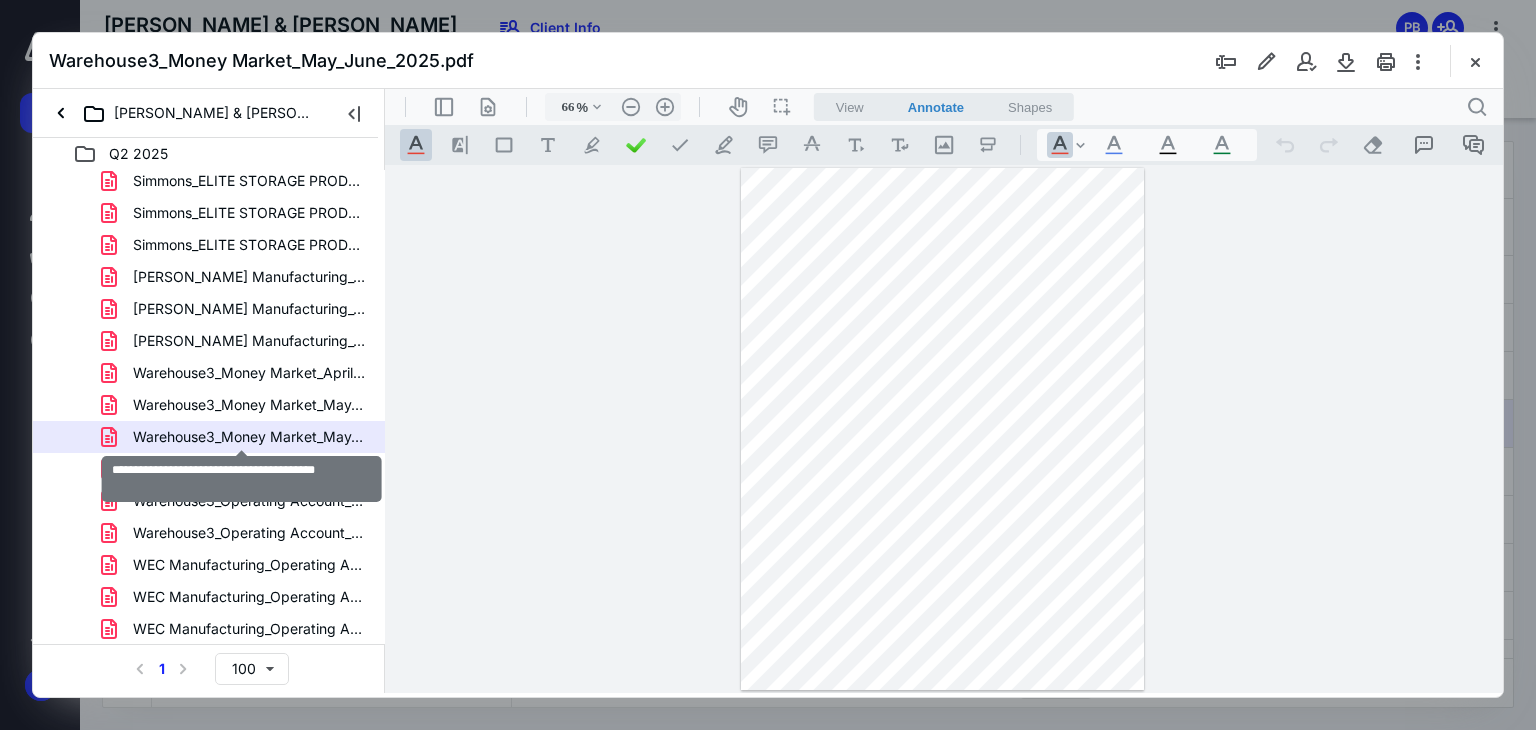 click on "Warehouse3_Money Market_May_June_2025.pdf" at bounding box center (249, 437) 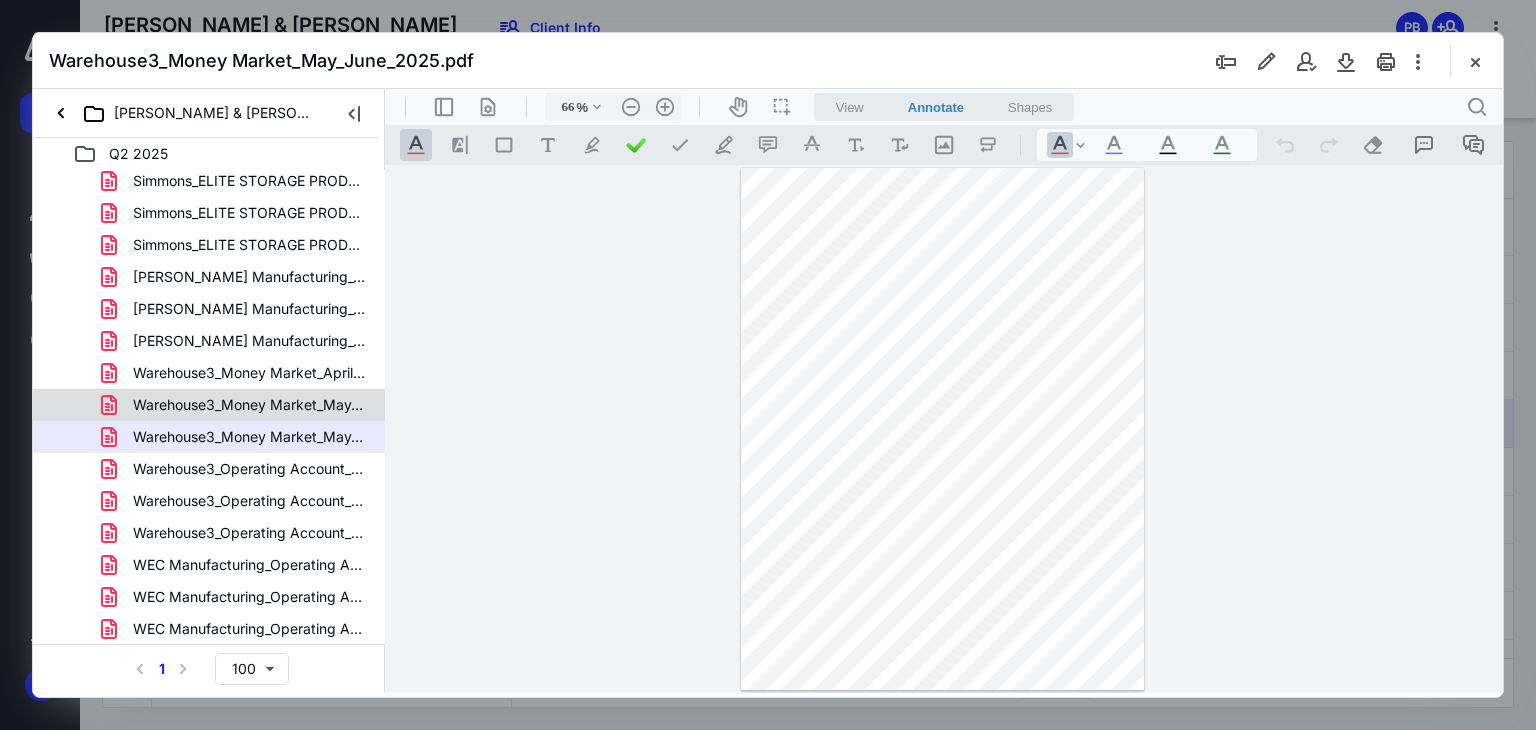 click on "Warehouse3_Money Market_May_2025.pdf" at bounding box center [249, 405] 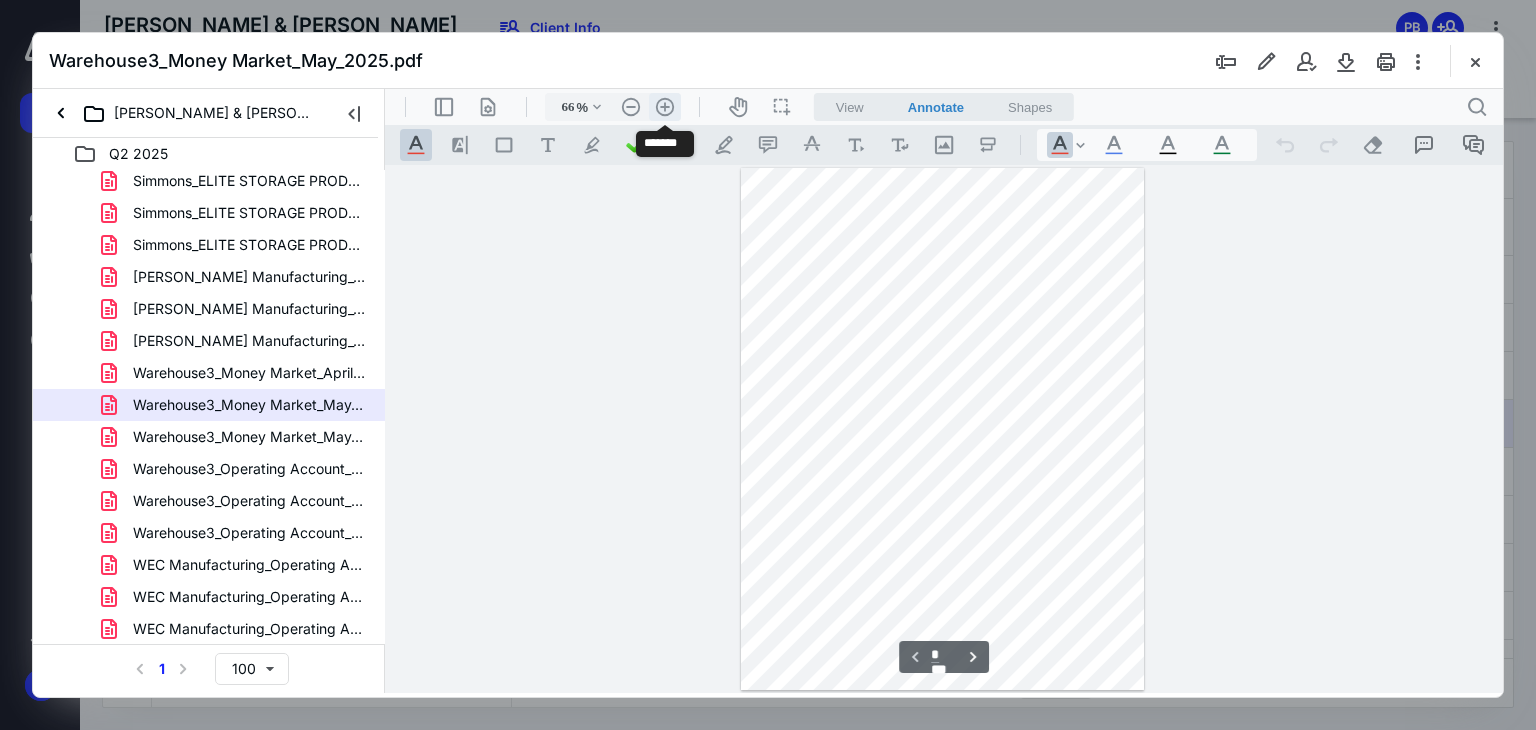 click on ".cls-1{fill:#abb0c4;} icon - header - zoom - in - line" at bounding box center [665, 107] 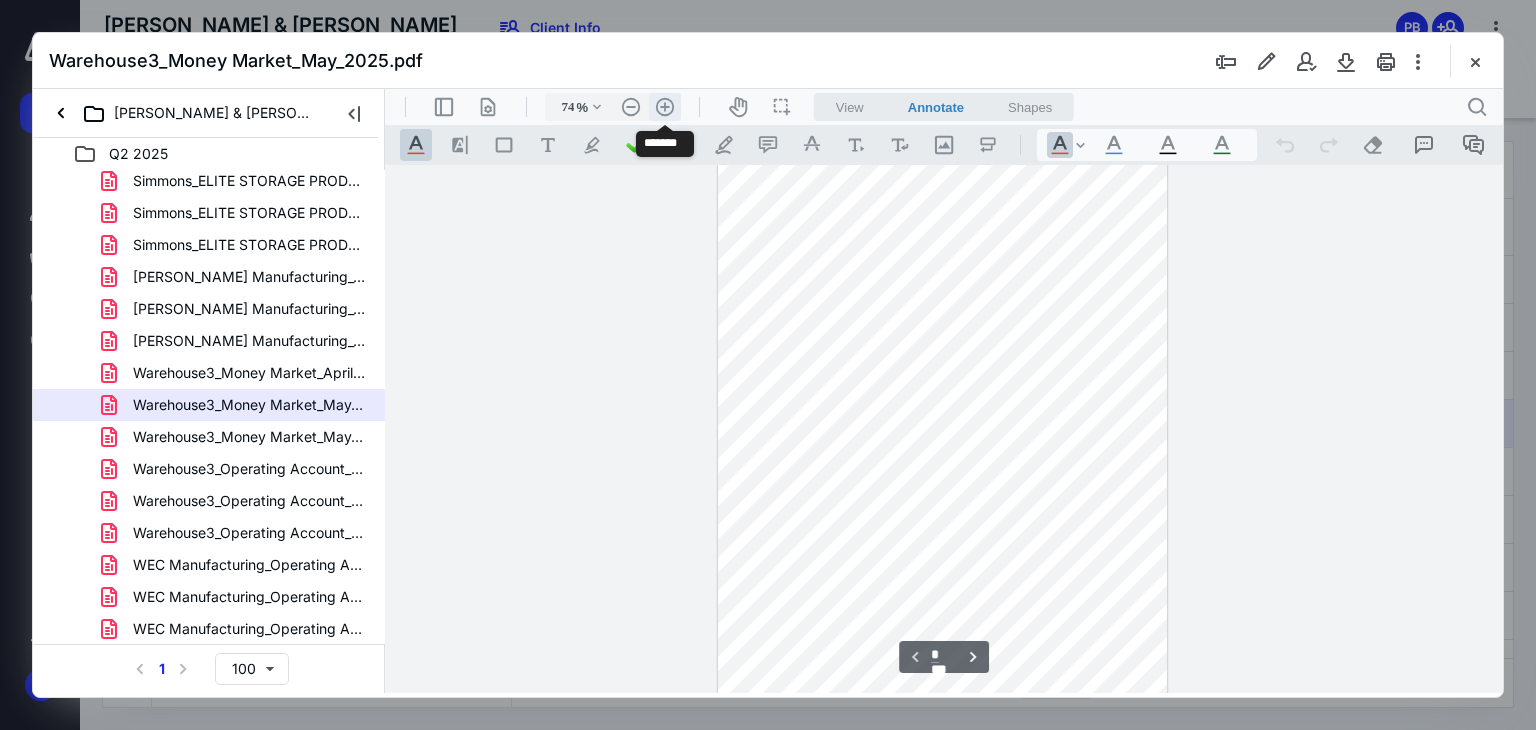 click on ".cls-1{fill:#abb0c4;} icon - header - zoom - in - line" at bounding box center (665, 107) 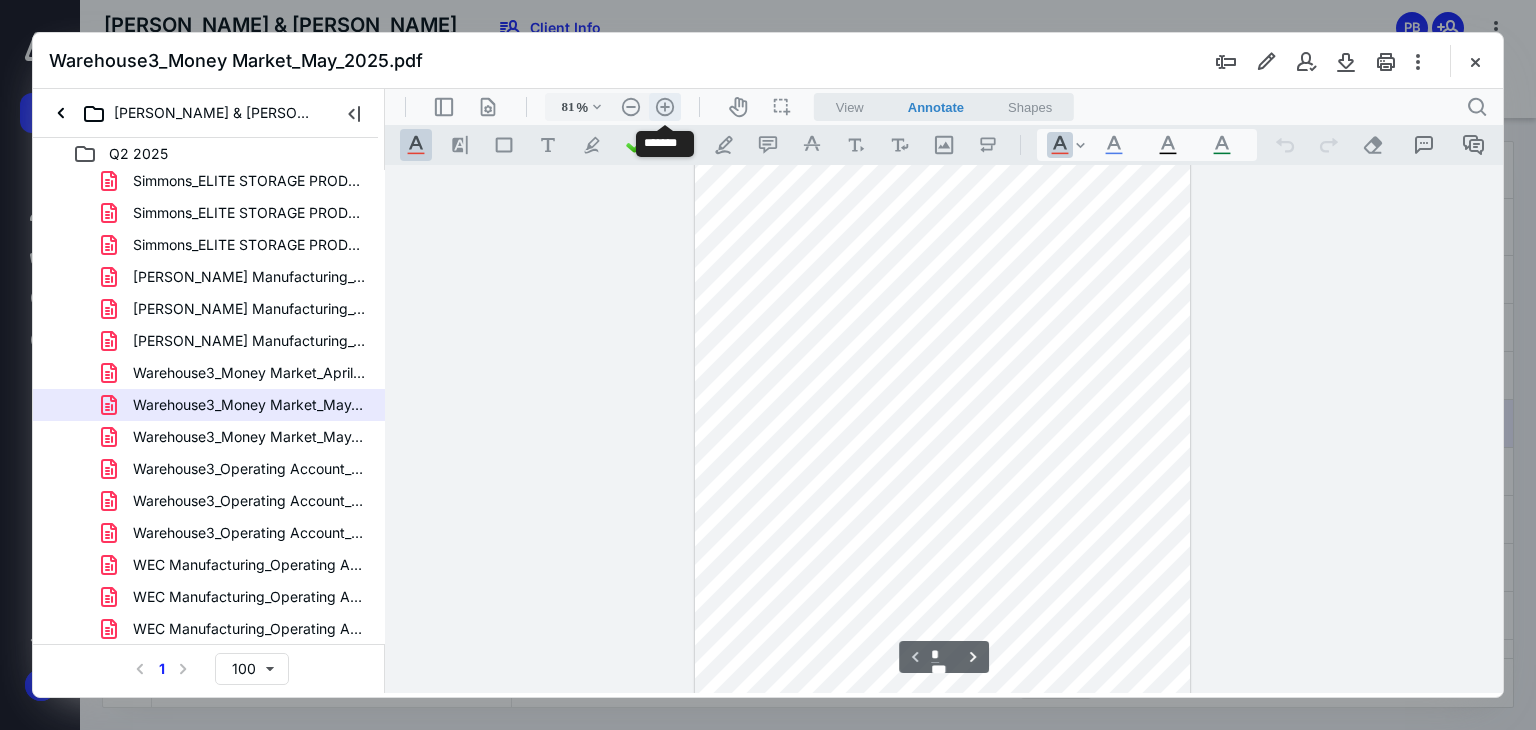 click on ".cls-1{fill:#abb0c4;} icon - header - zoom - in - line" at bounding box center [665, 107] 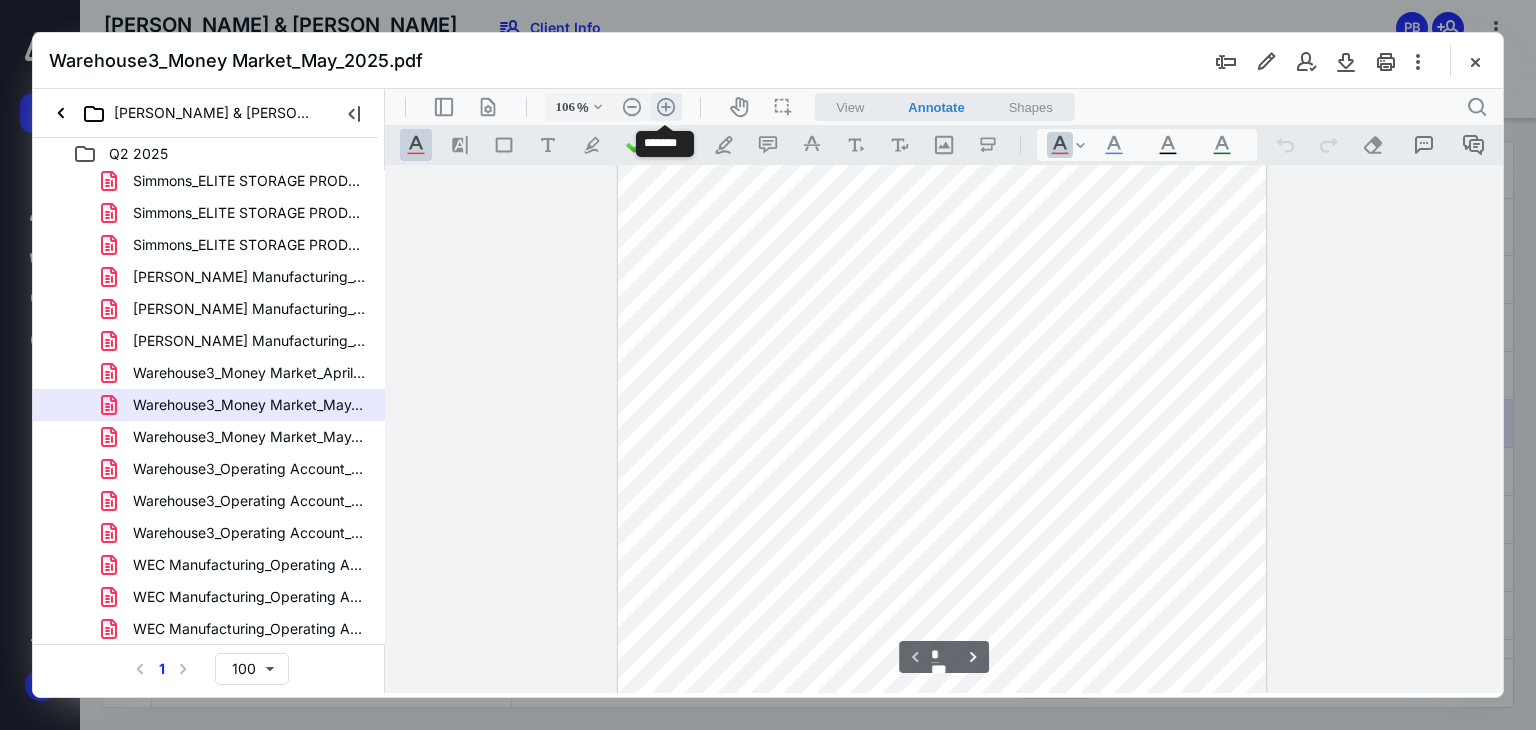 click on ".cls-1{fill:#abb0c4;} icon - header - zoom - in - line" at bounding box center [666, 107] 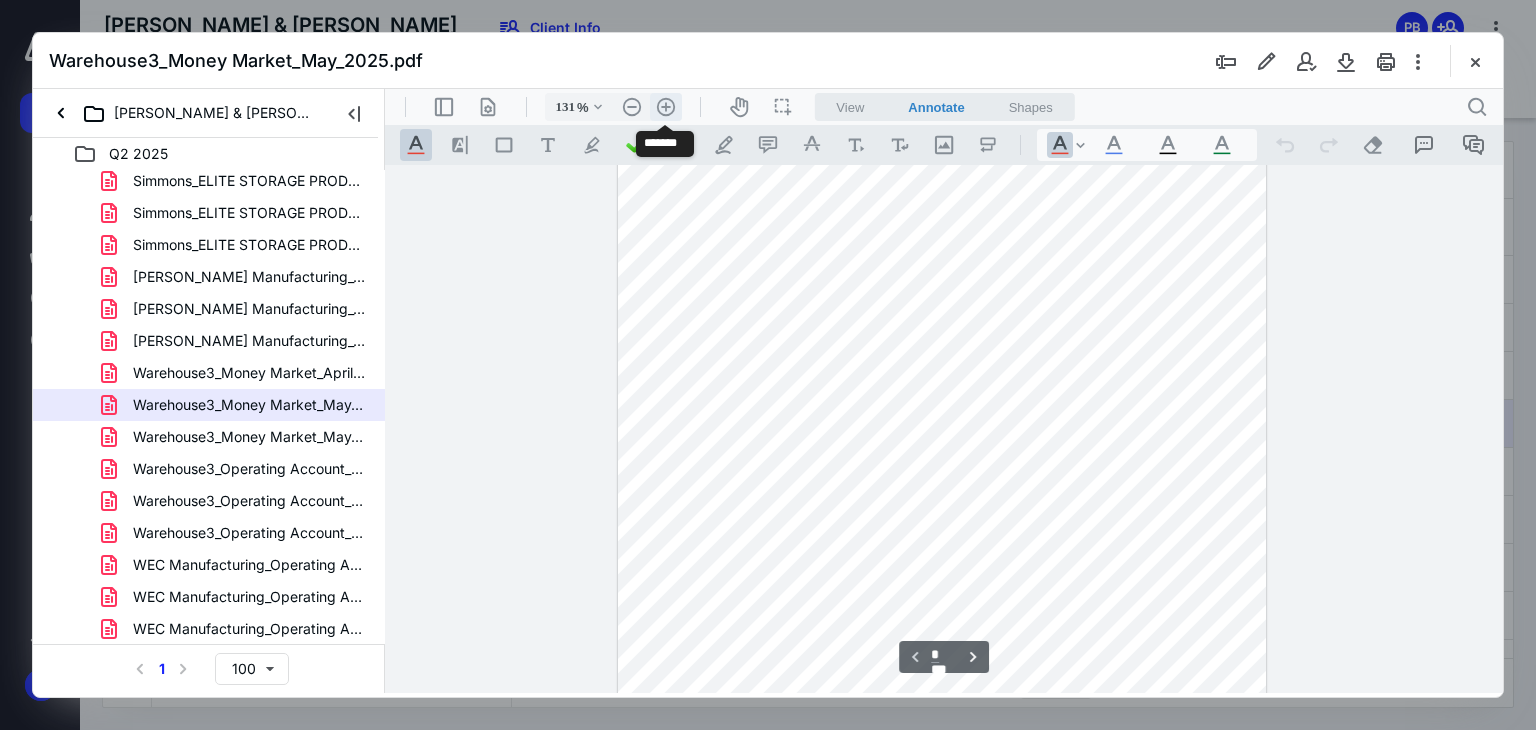 click on ".cls-1{fill:#abb0c4;} icon - header - zoom - in - line" at bounding box center (666, 107) 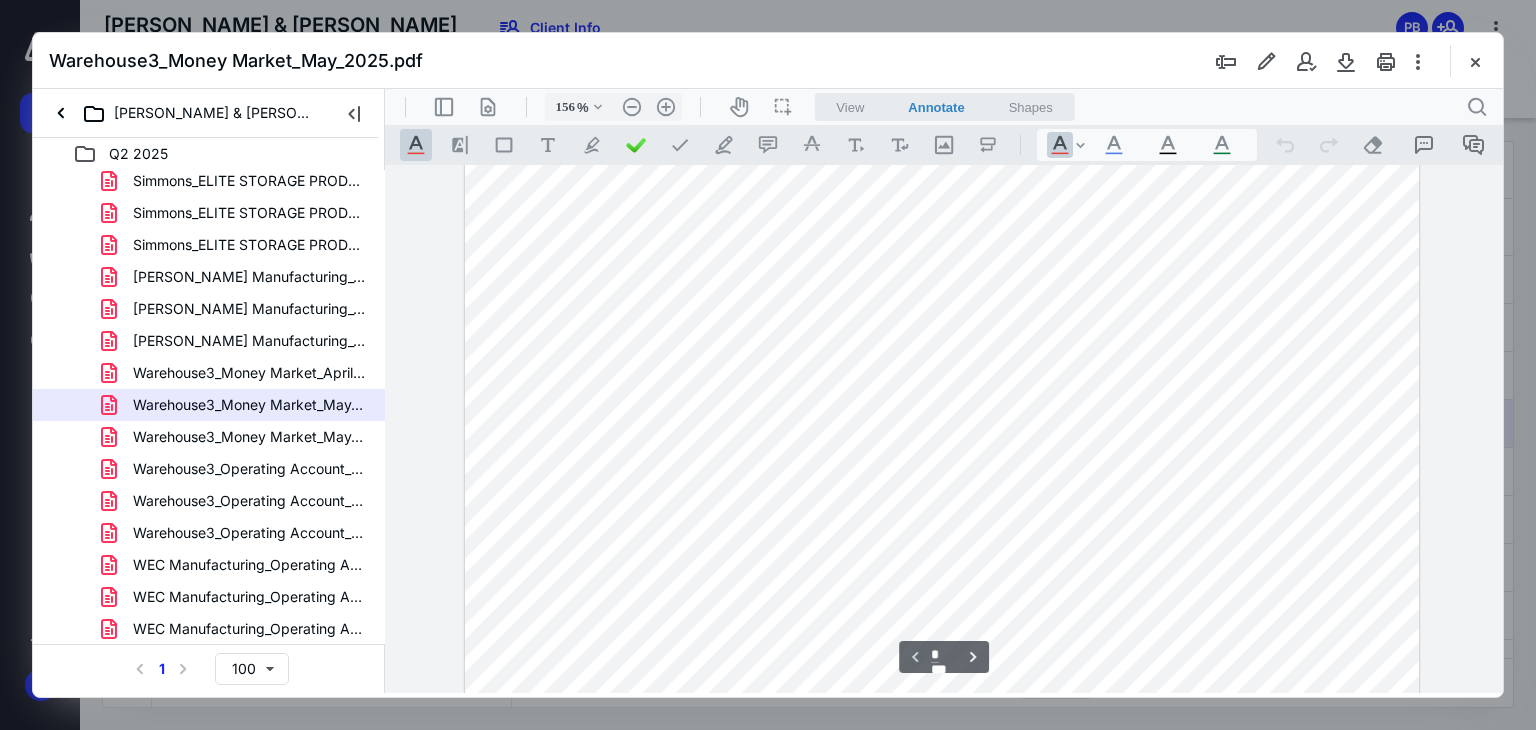 scroll, scrollTop: 308, scrollLeft: 0, axis: vertical 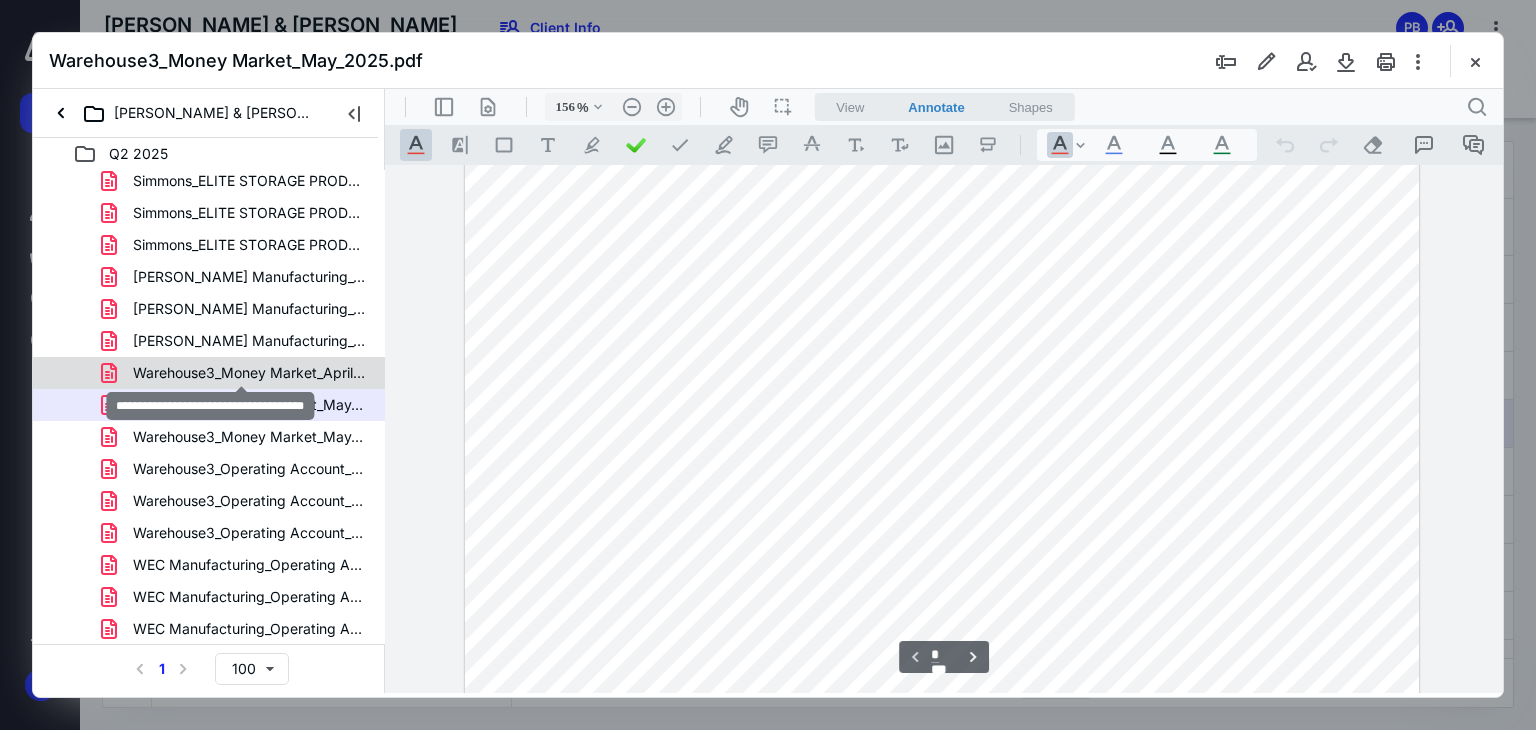 click on "Warehouse3_Money Market_April 2025.pdf" at bounding box center [249, 373] 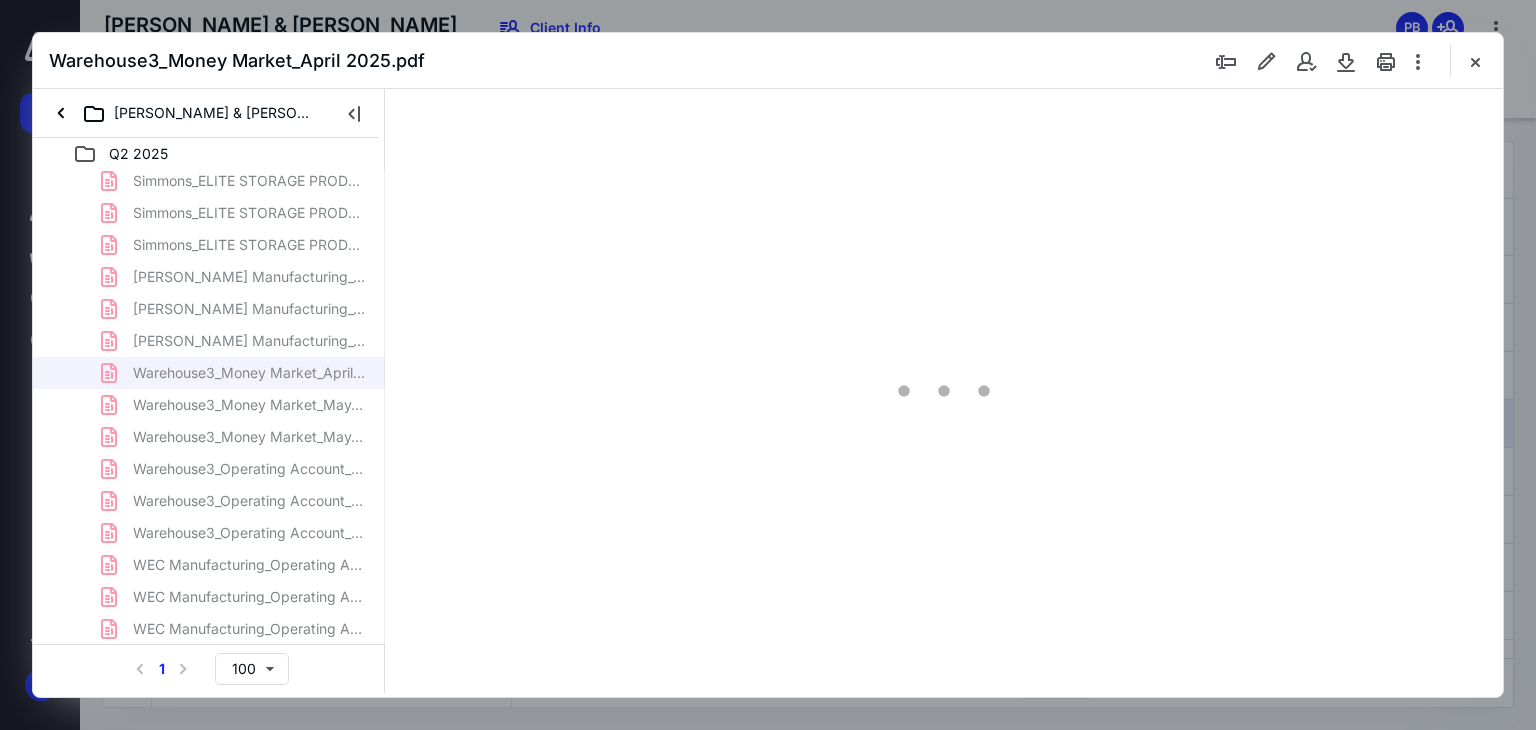 scroll, scrollTop: 0, scrollLeft: 0, axis: both 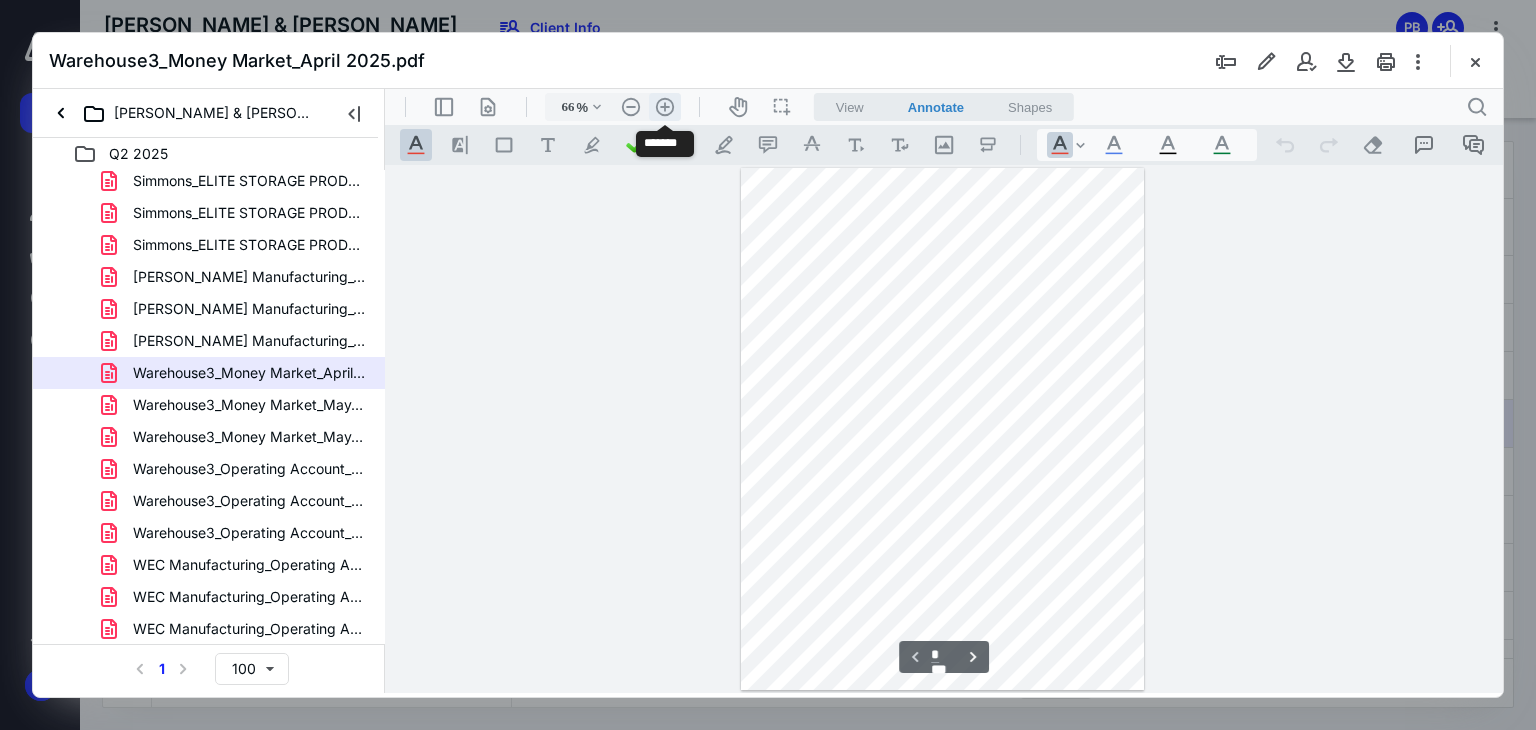 click on ".cls-1{fill:#abb0c4;} icon - header - zoom - in - line" at bounding box center [665, 107] 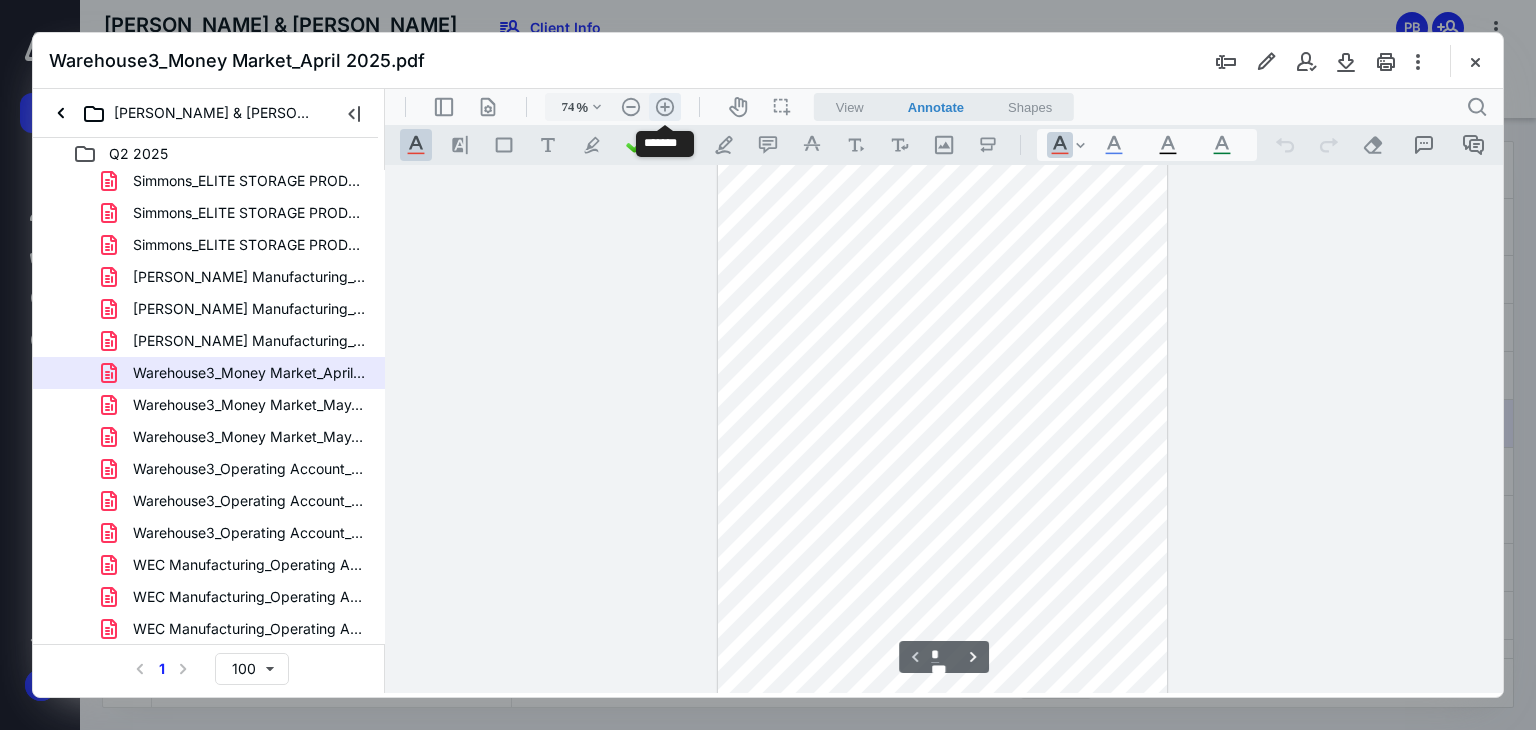 click on ".cls-1{fill:#abb0c4;} icon - header - zoom - in - line" at bounding box center (665, 107) 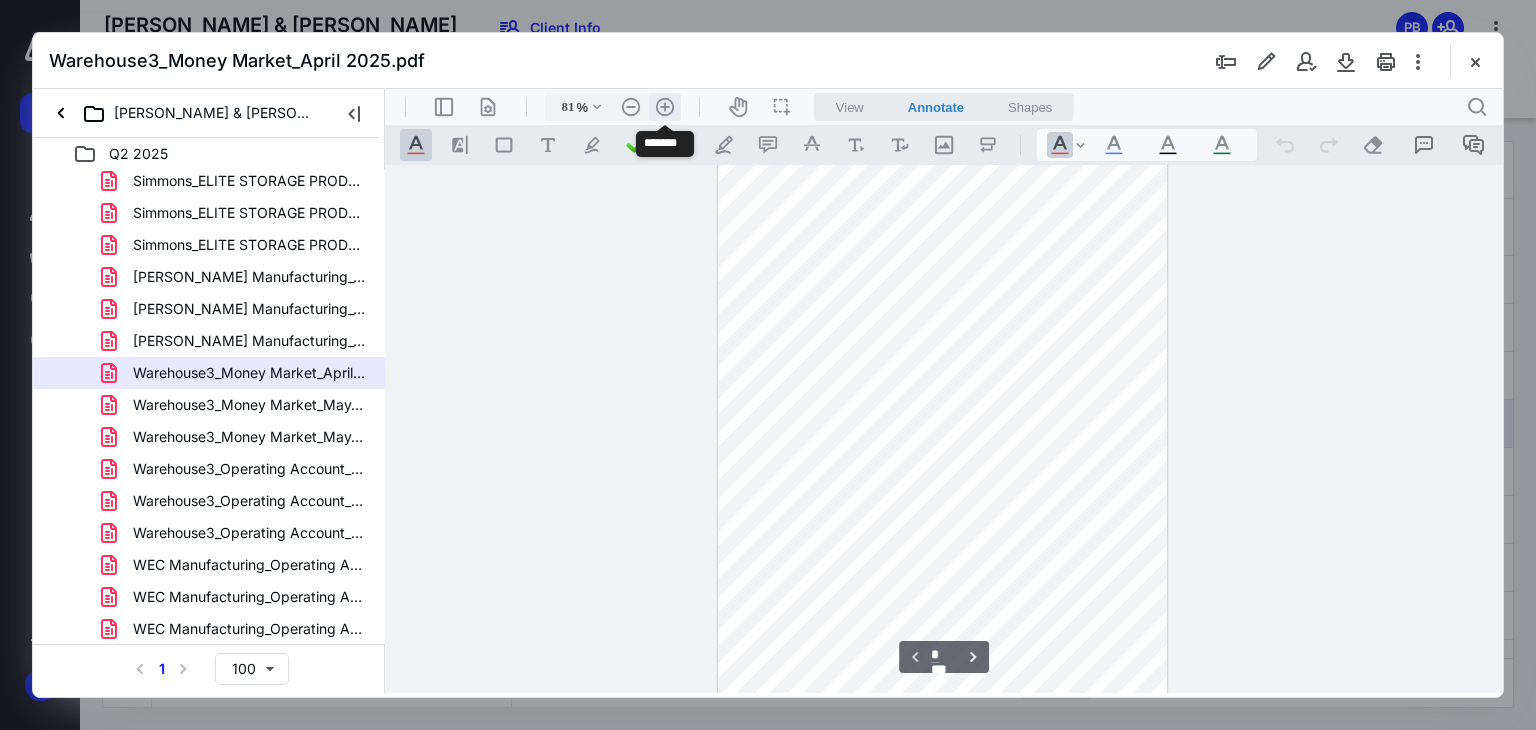 click on ".cls-1{fill:#abb0c4;} icon - header - zoom - in - line" at bounding box center [665, 107] 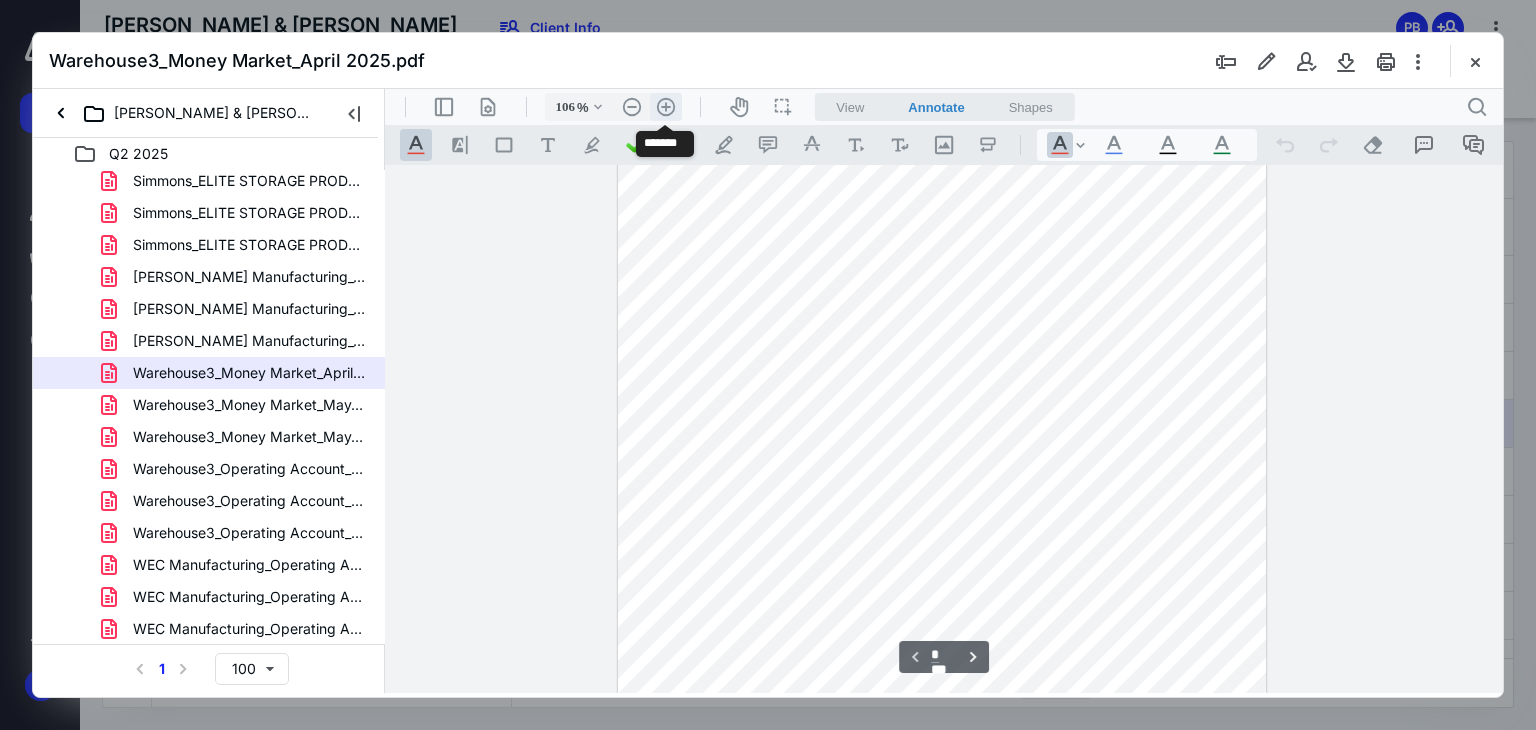 click on ".cls-1{fill:#abb0c4;} icon - header - zoom - in - line" at bounding box center (666, 107) 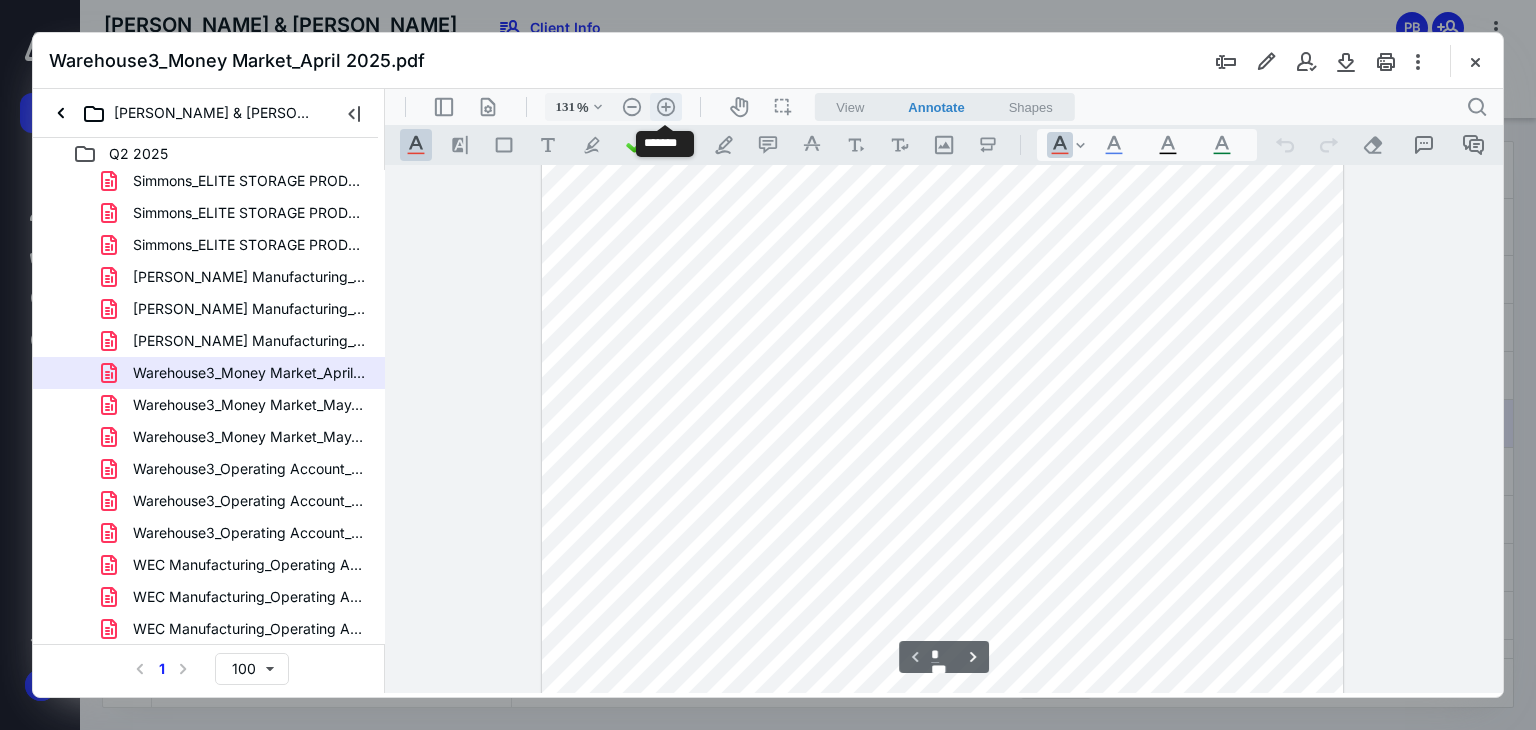 click on ".cls-1{fill:#abb0c4;} icon - header - zoom - in - line" at bounding box center [666, 107] 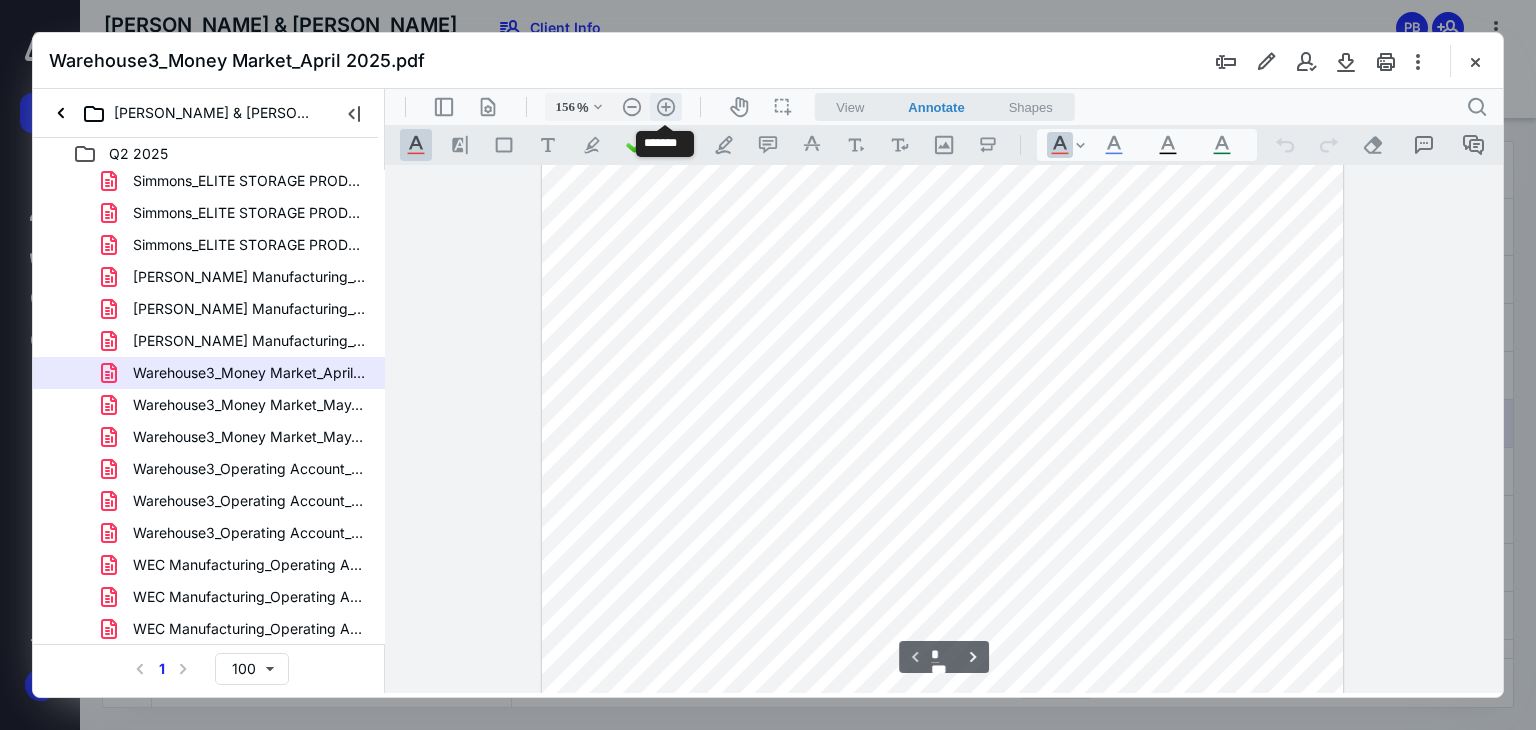 scroll, scrollTop: 308, scrollLeft: 0, axis: vertical 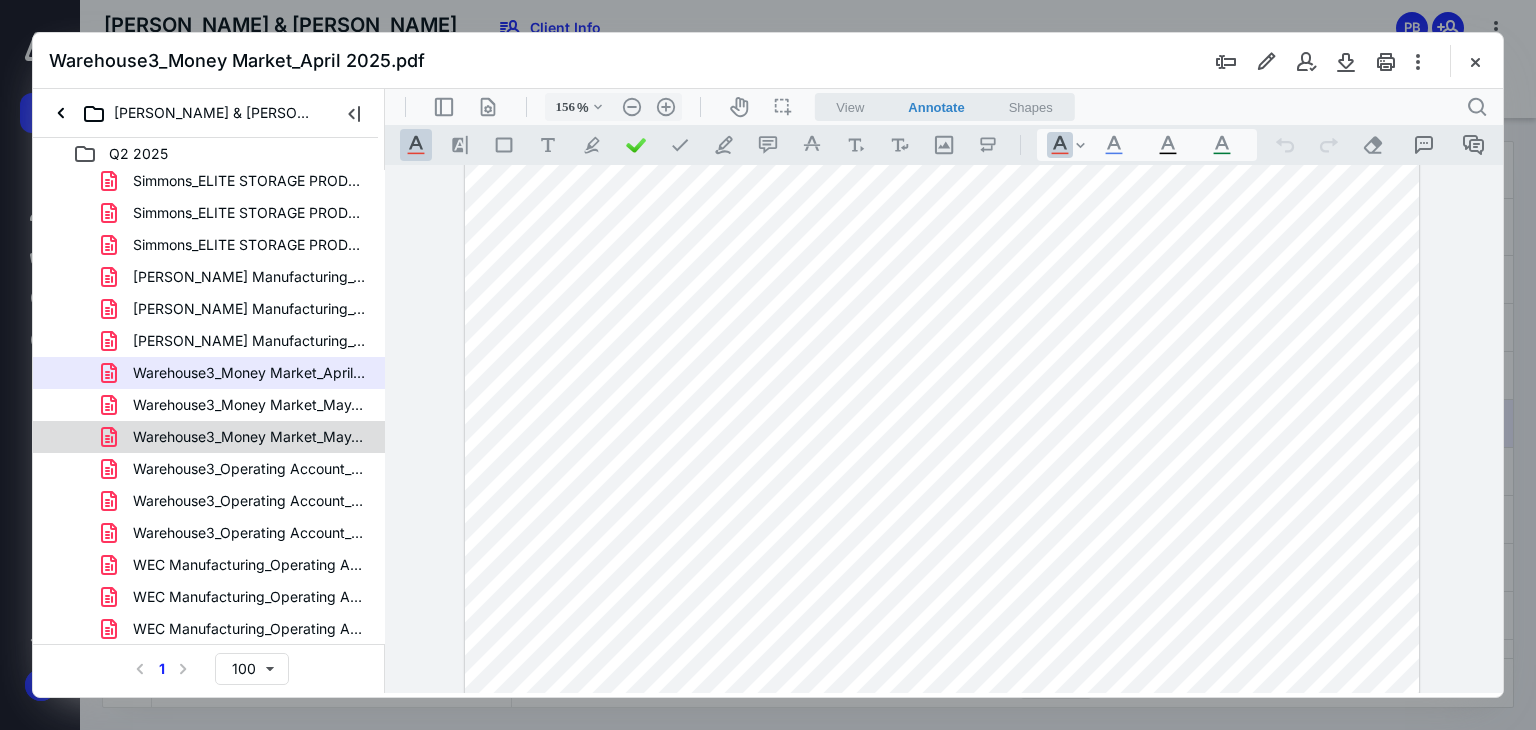 click on "Warehouse3_Money Market_May_June_2025.pdf" at bounding box center [237, 437] 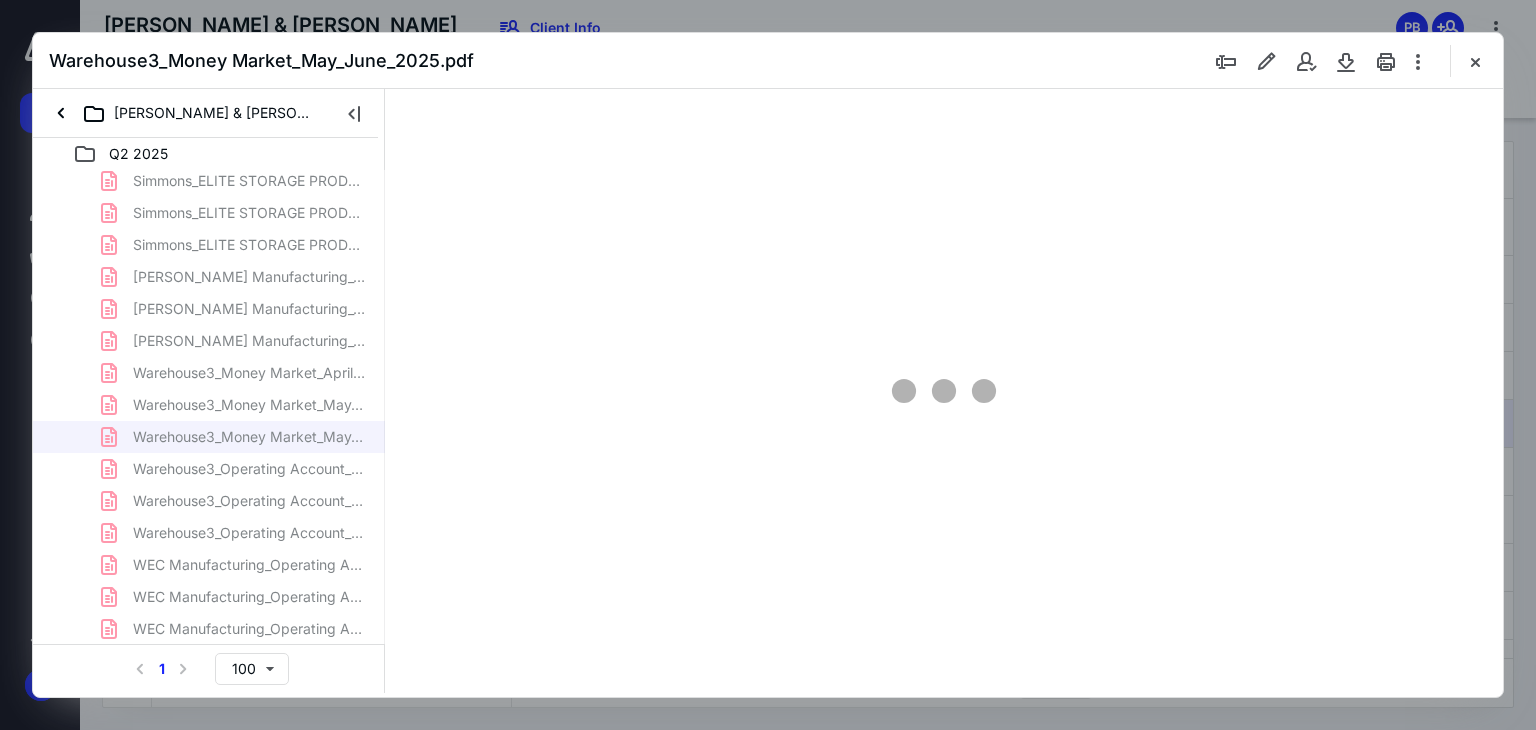 type on "66" 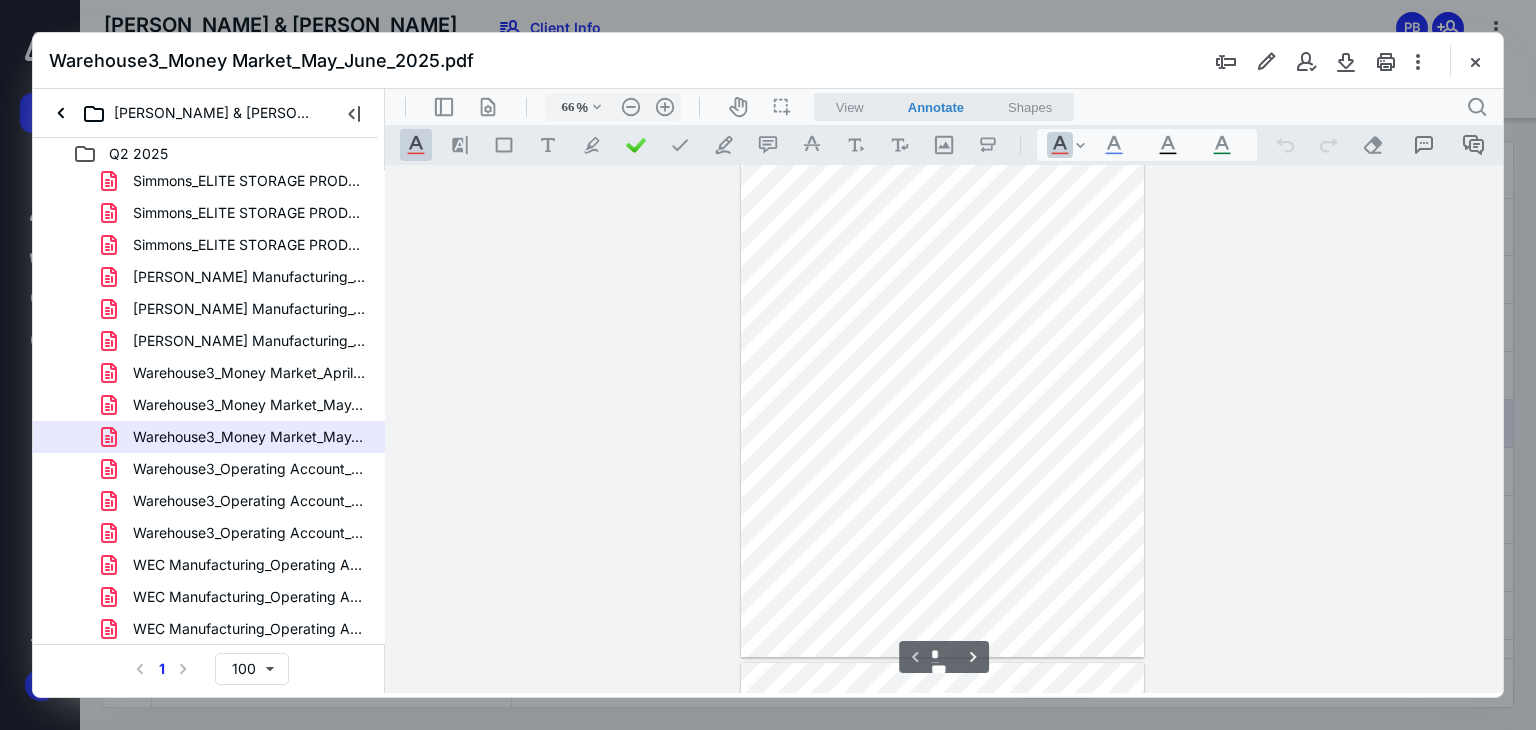 scroll, scrollTop: 0, scrollLeft: 0, axis: both 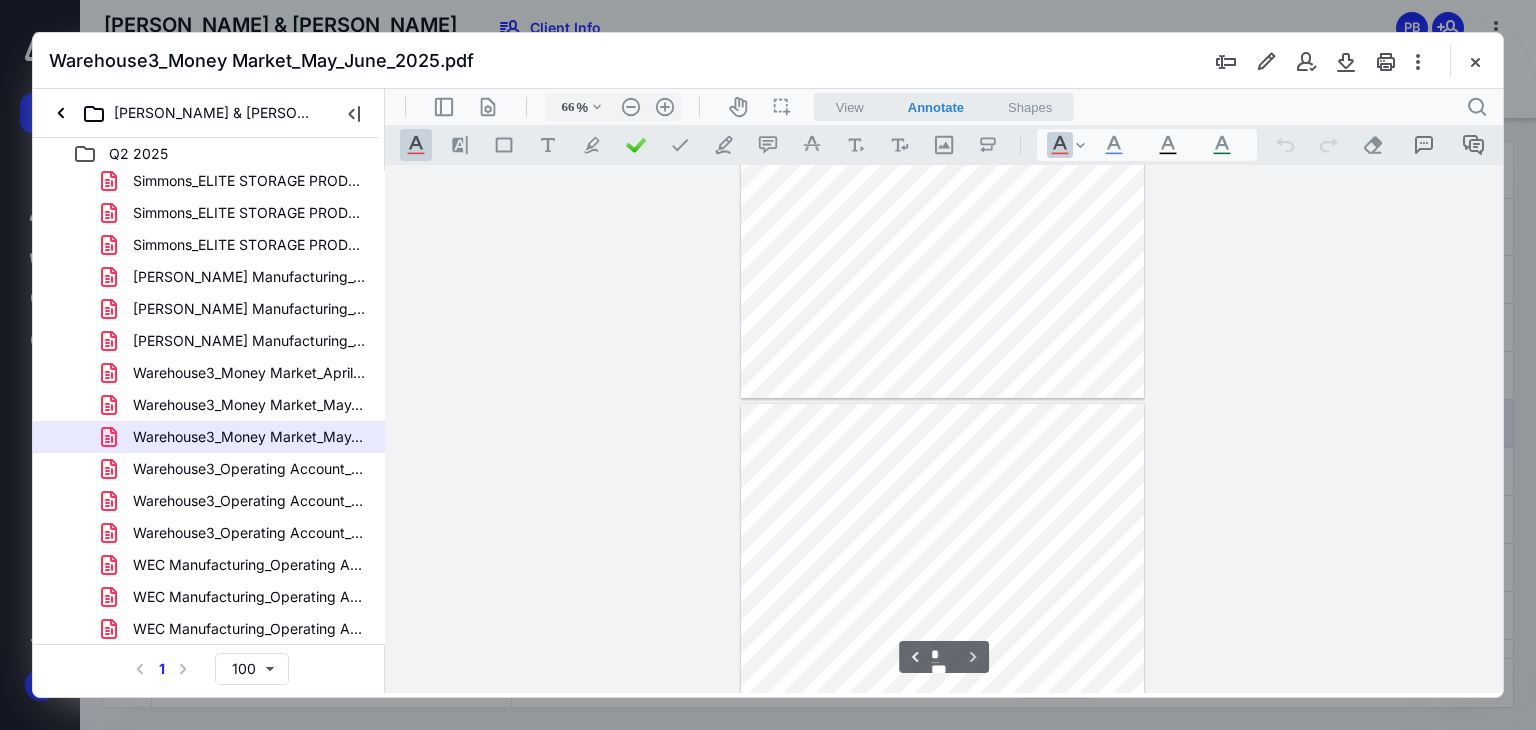 type on "*" 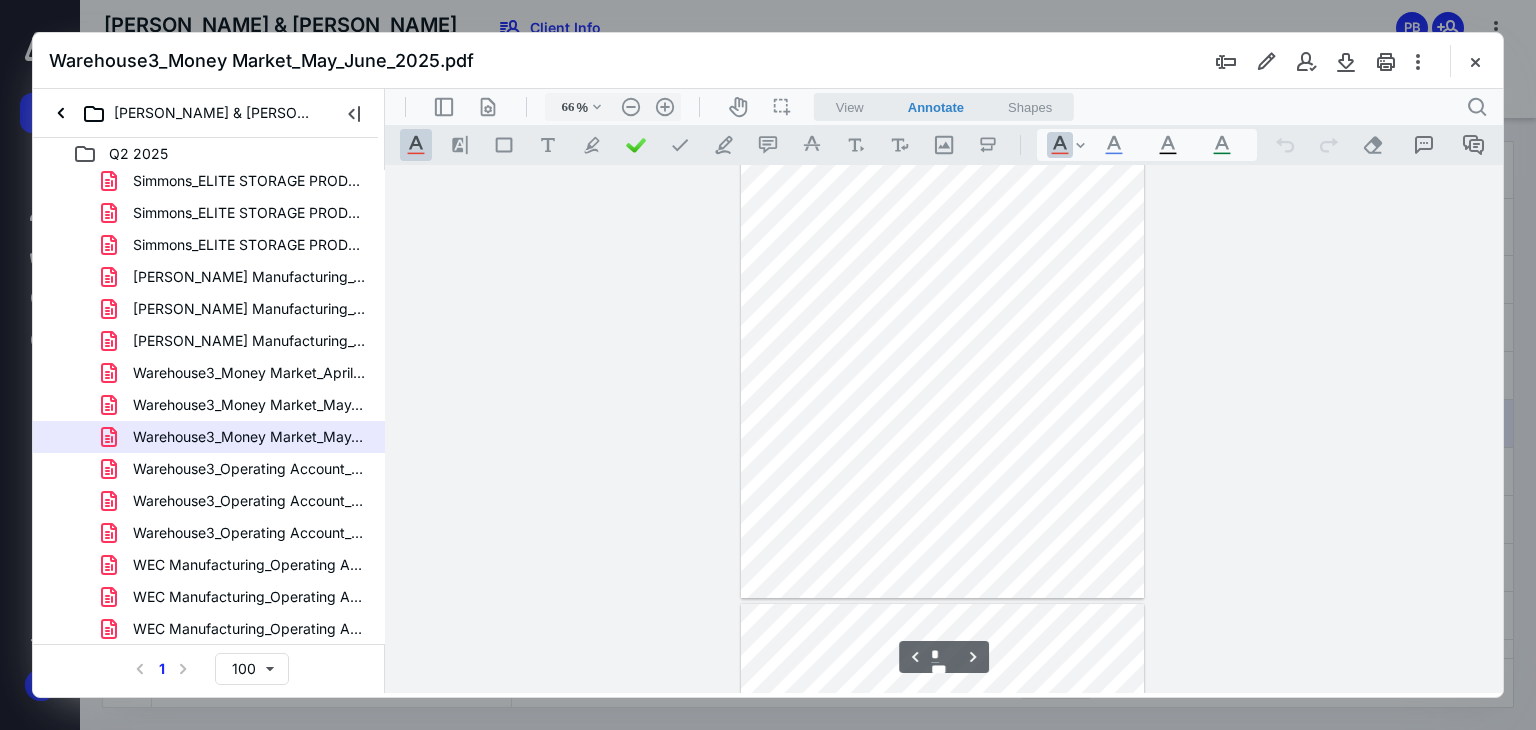 scroll, scrollTop: 984, scrollLeft: 0, axis: vertical 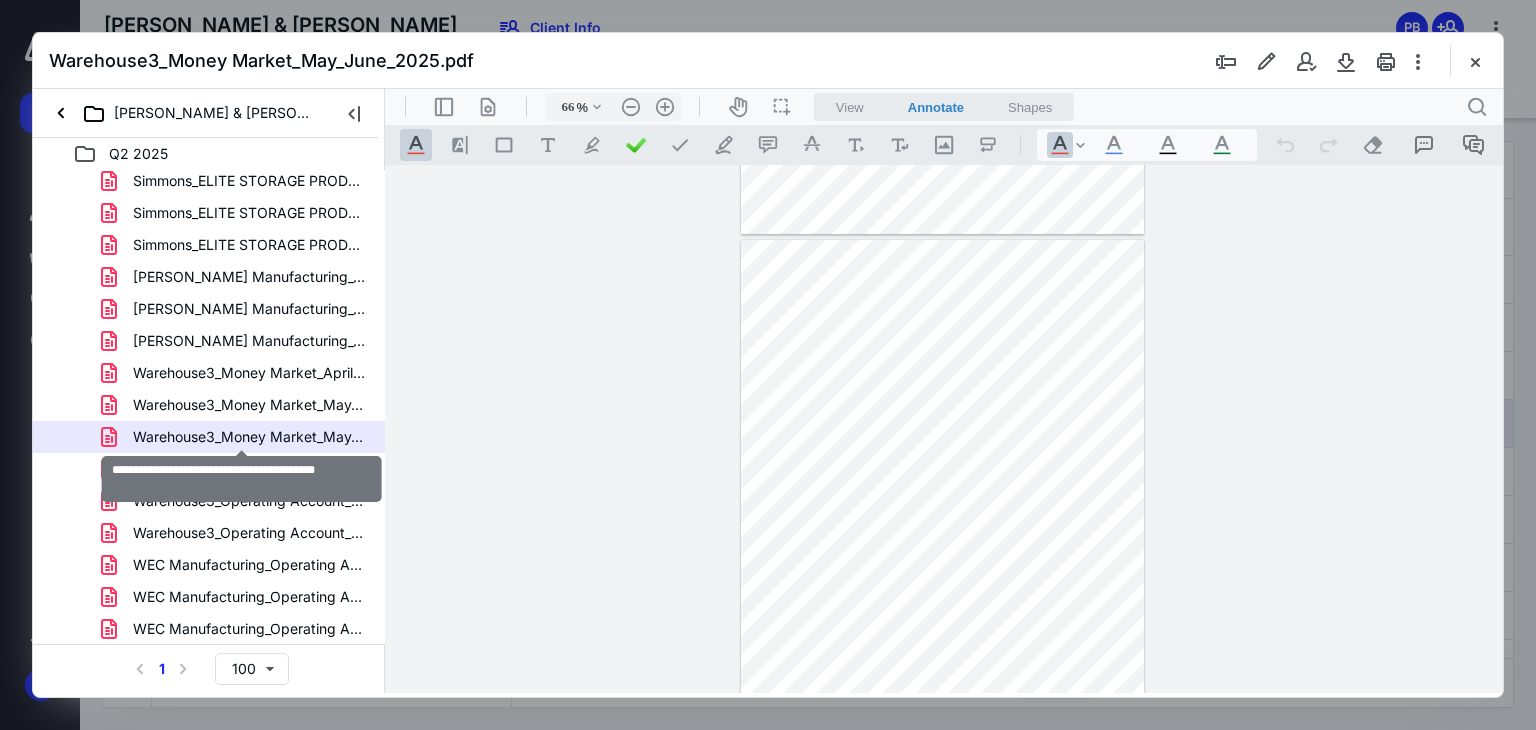 click on "Warehouse3_Money Market_May_June_2025.pdf" at bounding box center (249, 437) 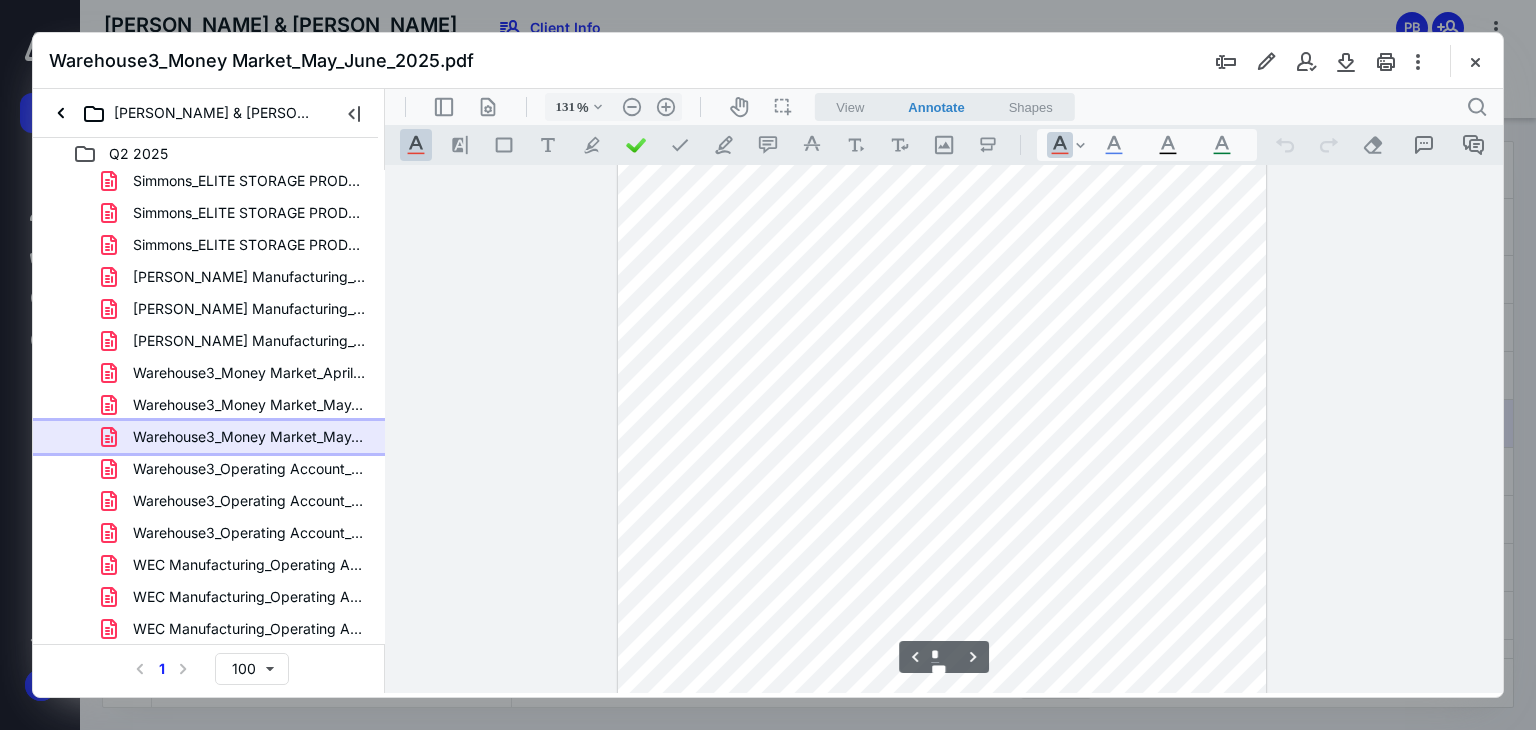 type on "156" 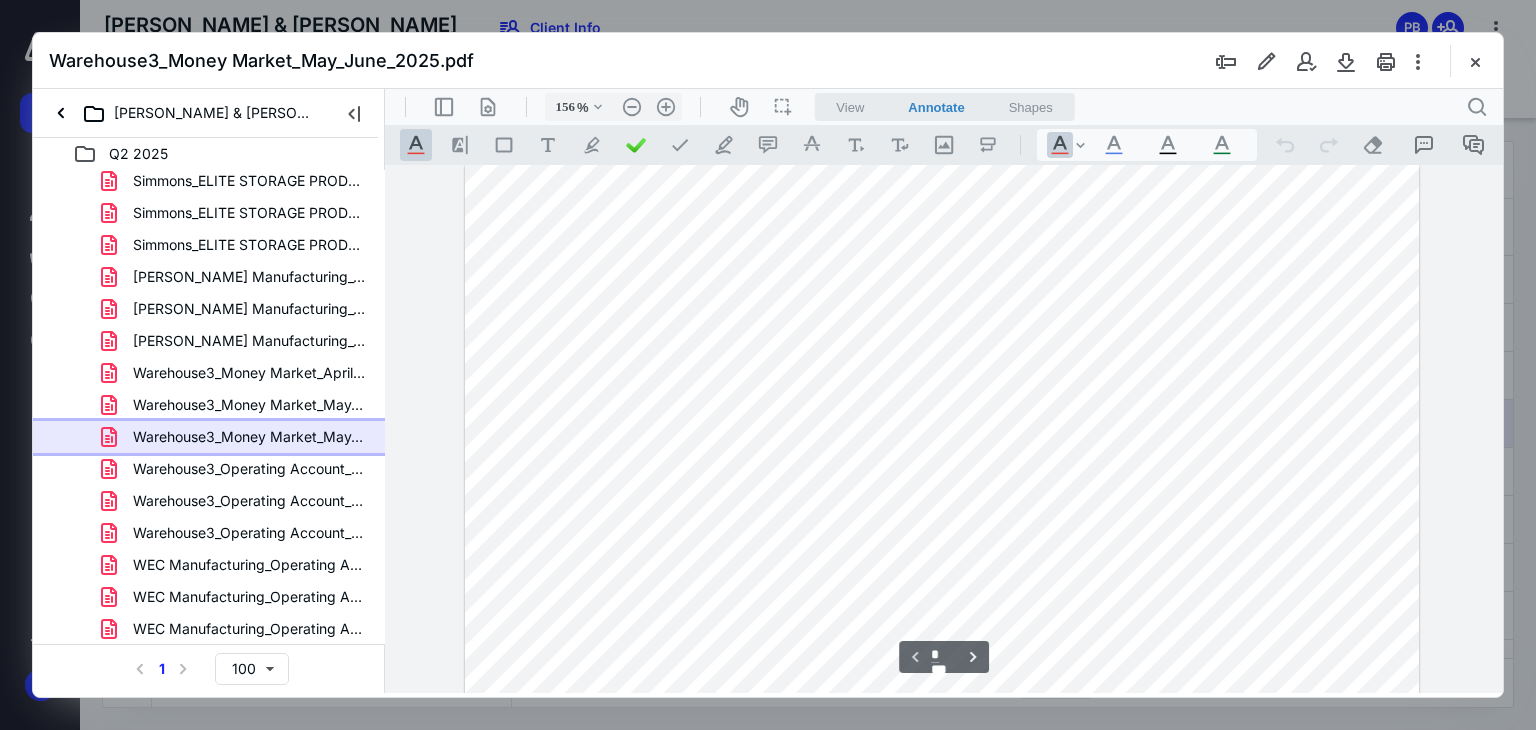 scroll, scrollTop: 0, scrollLeft: 0, axis: both 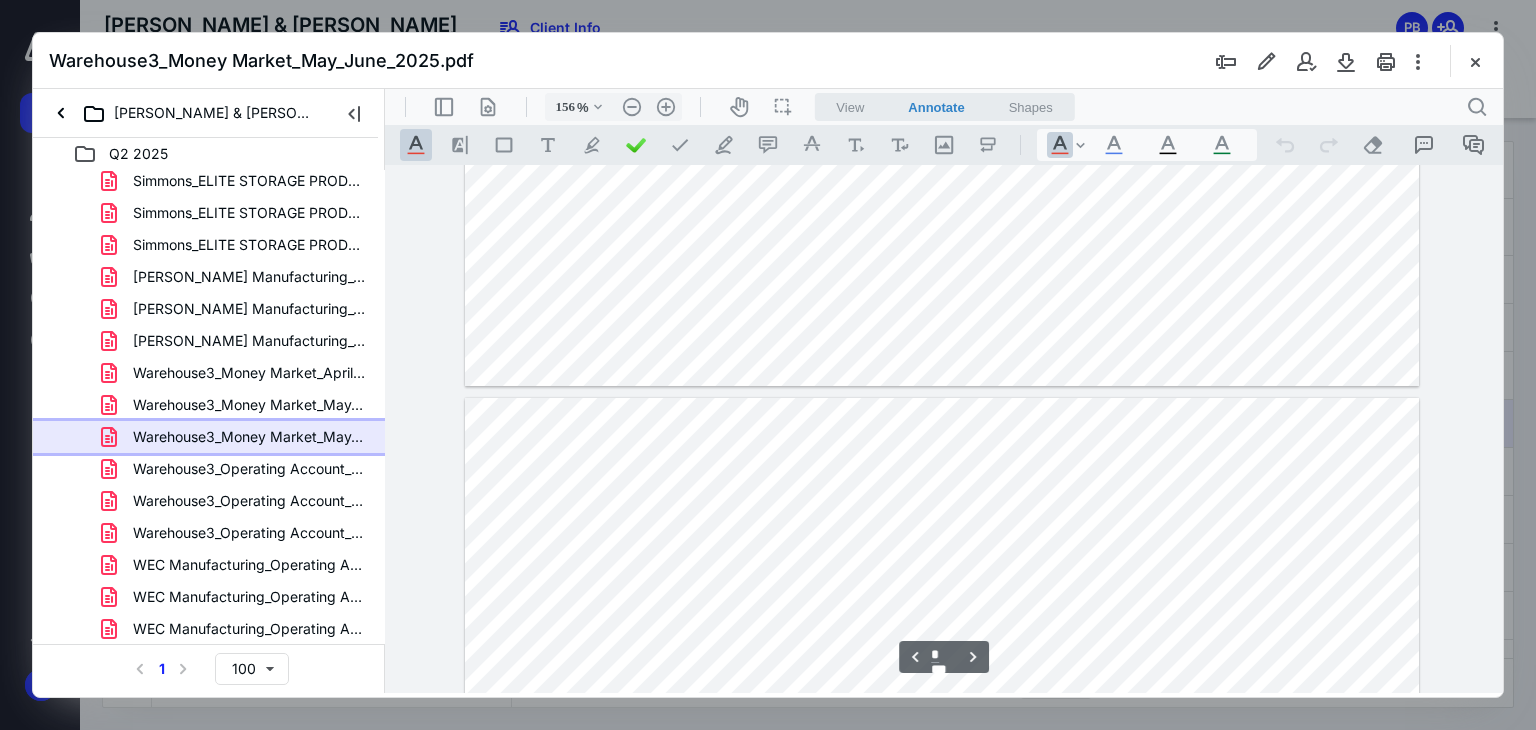 type on "*" 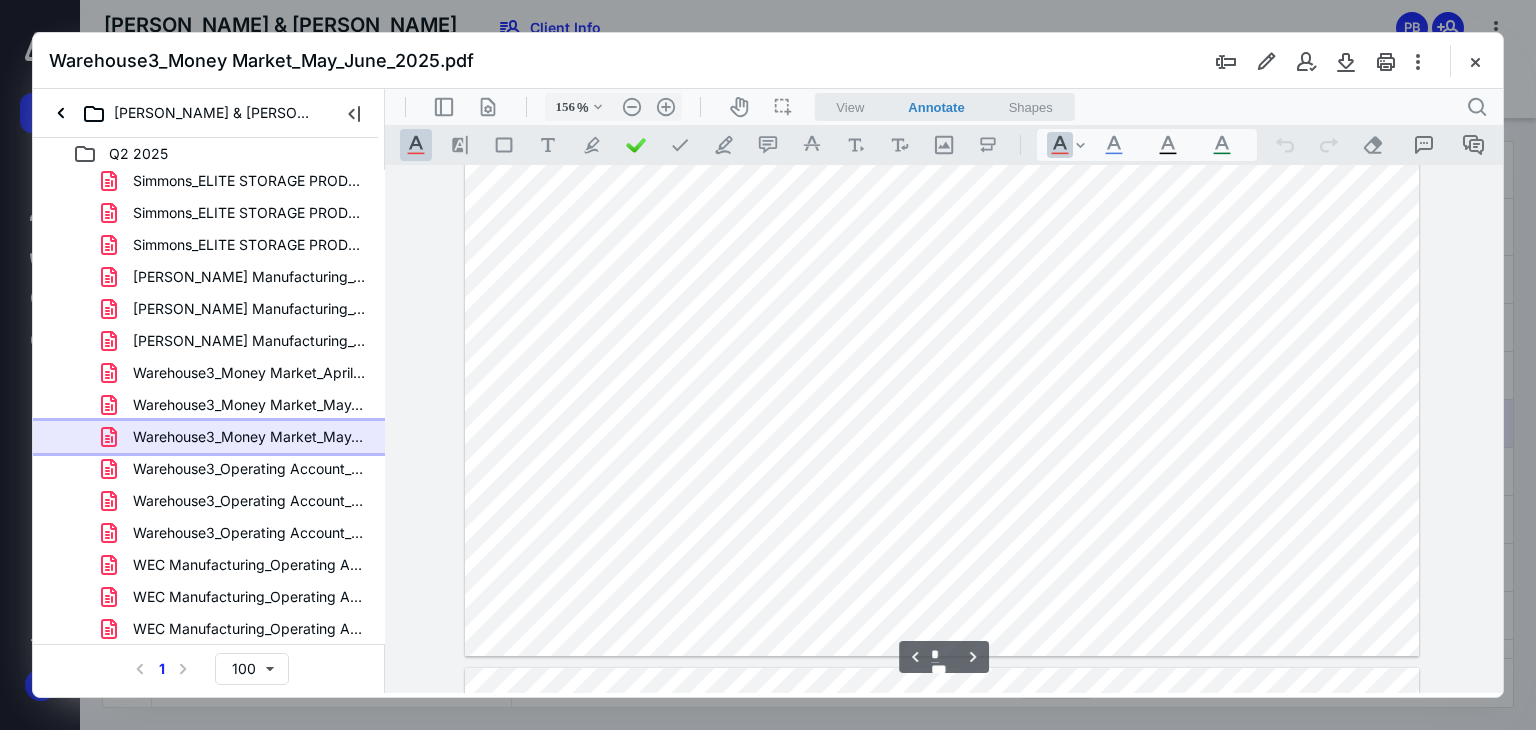 scroll, scrollTop: 3210, scrollLeft: 0, axis: vertical 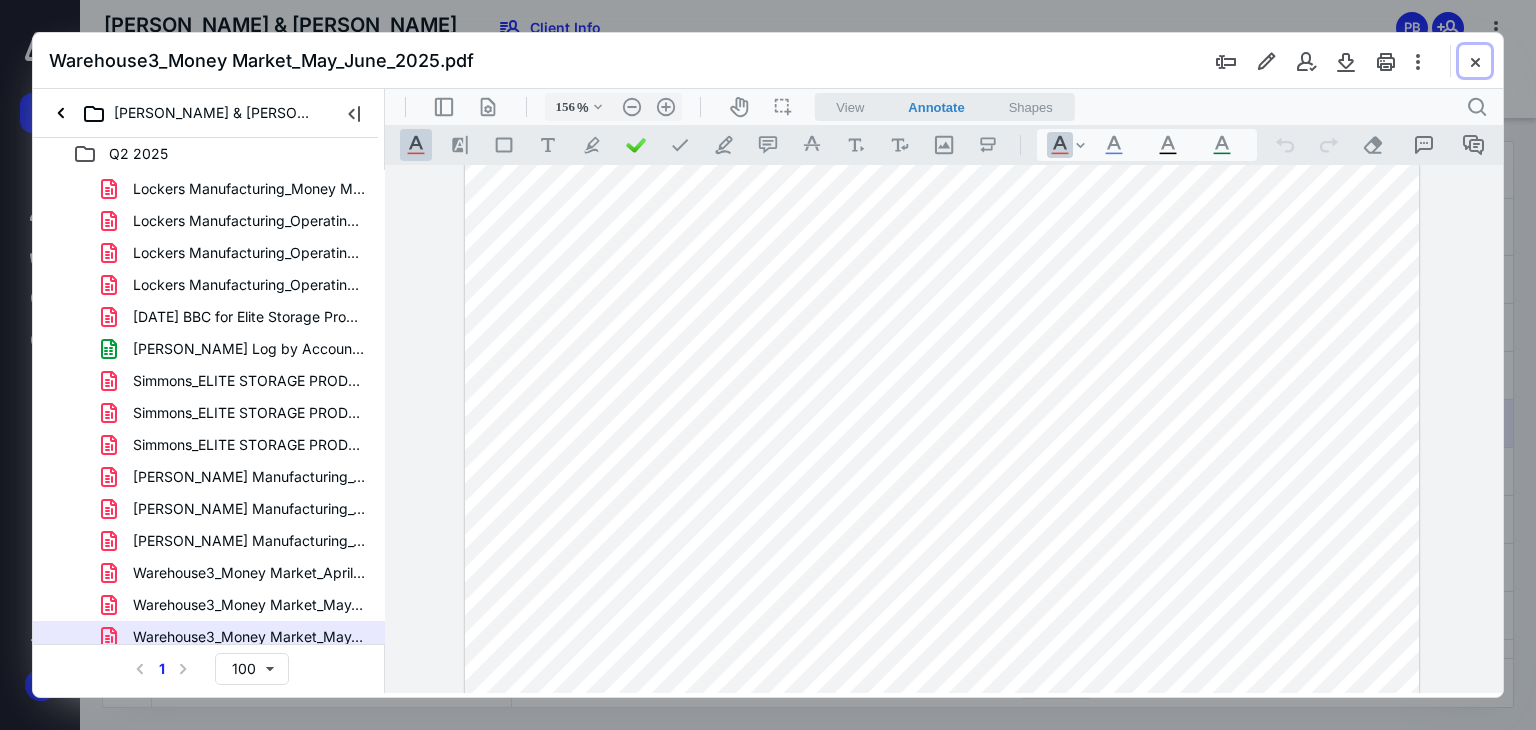 click at bounding box center (1475, 61) 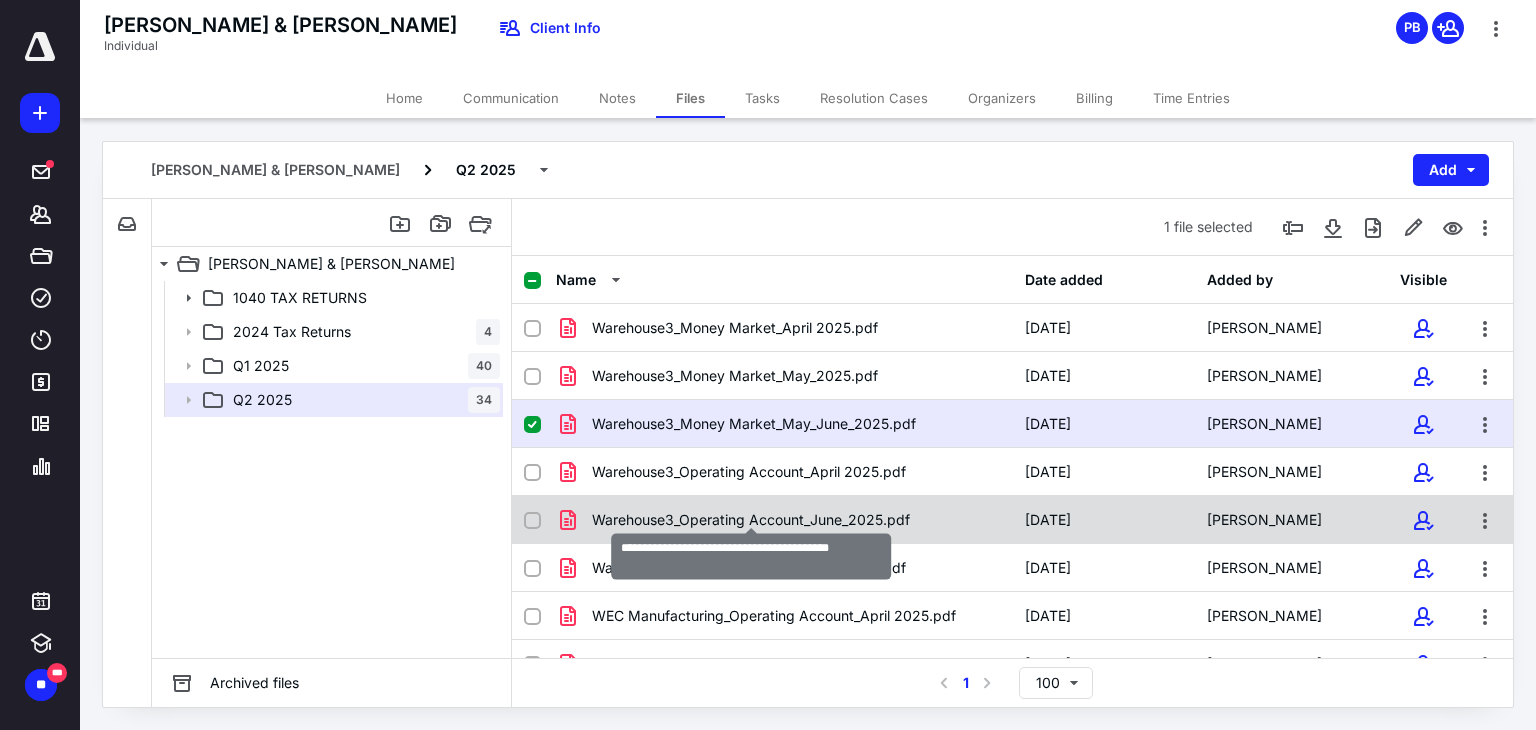 click on "Warehouse3_Operating Account_June_2025.pdf" at bounding box center [751, 520] 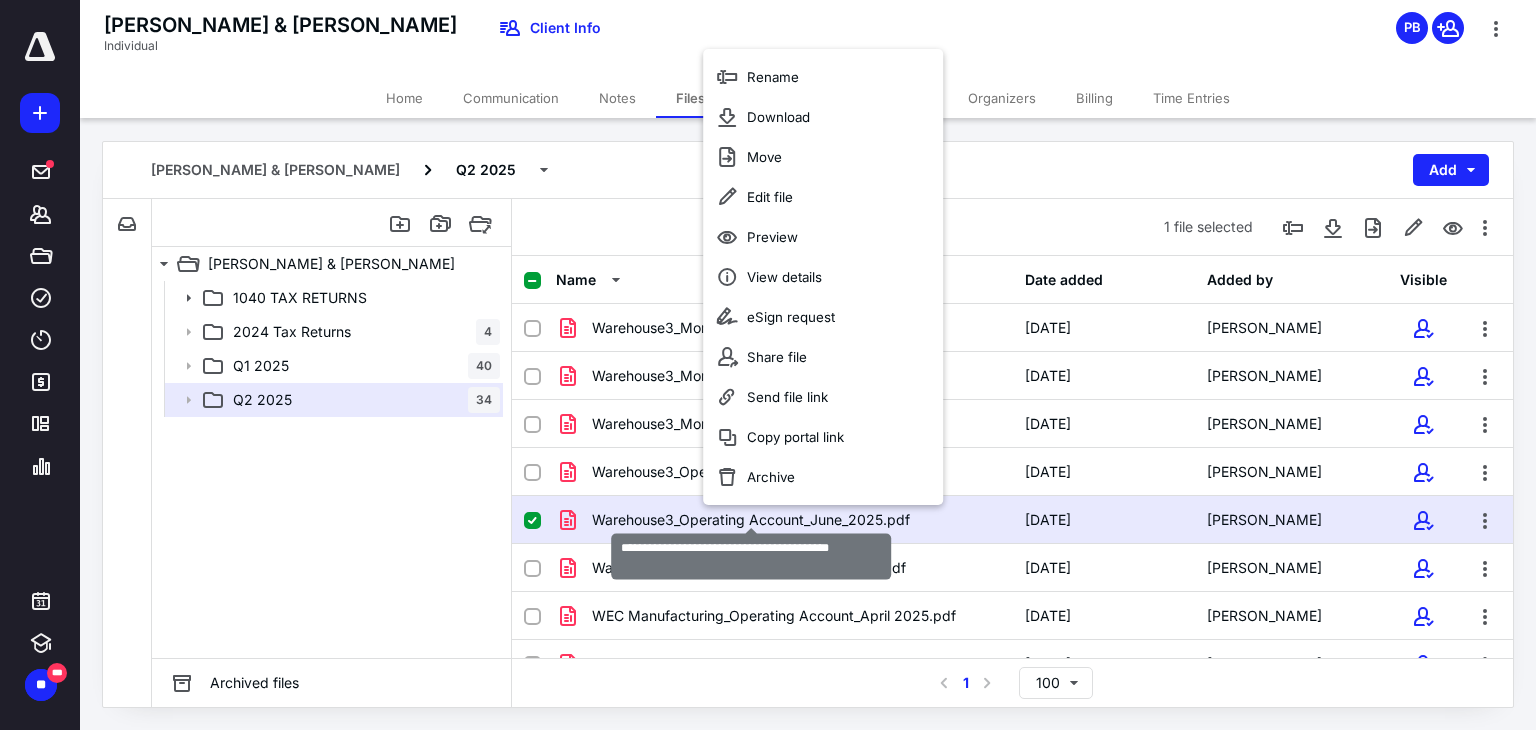 click on "Warehouse3_Operating Account_June_2025.pdf" at bounding box center [751, 520] 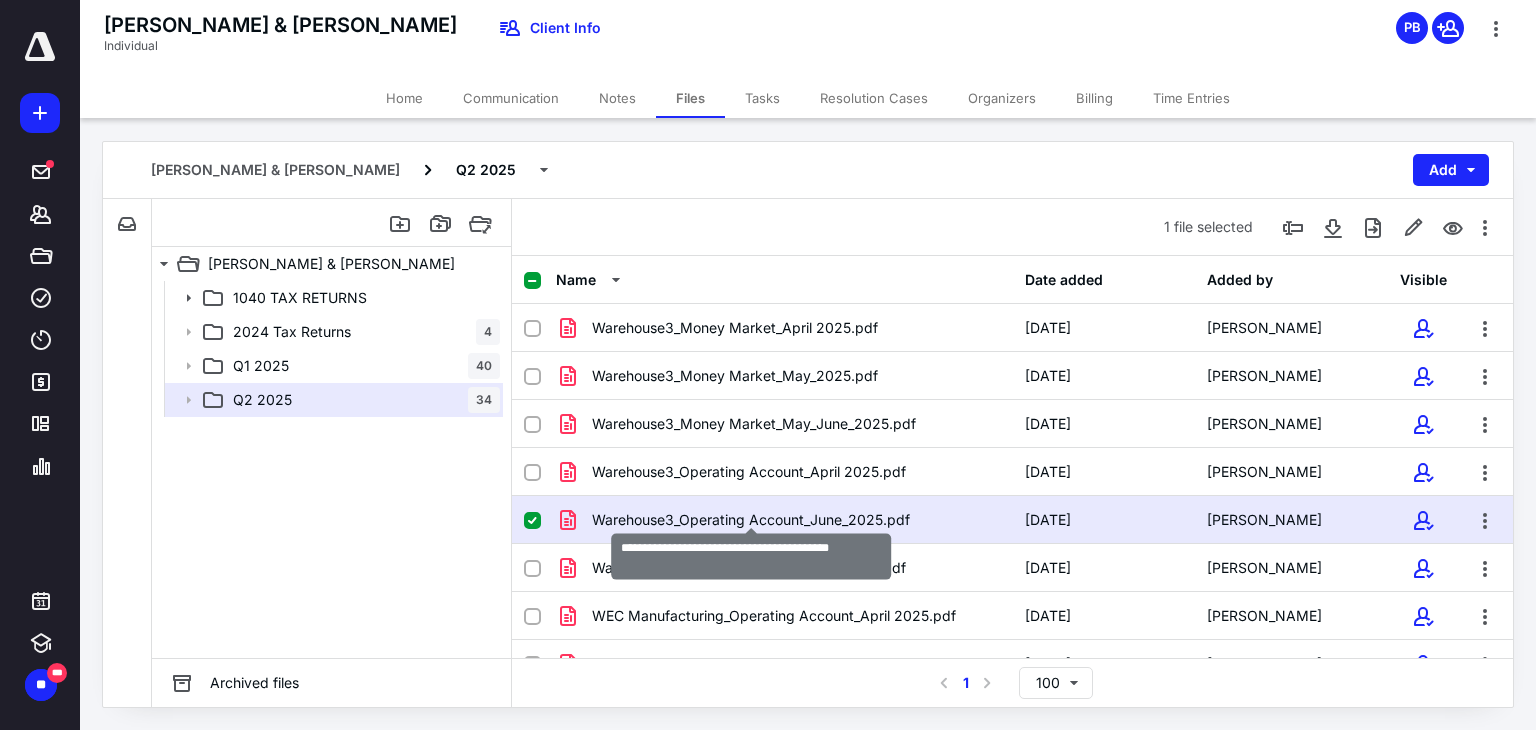 click on "Warehouse3_Operating Account_June_2025.pdf" at bounding box center [751, 520] 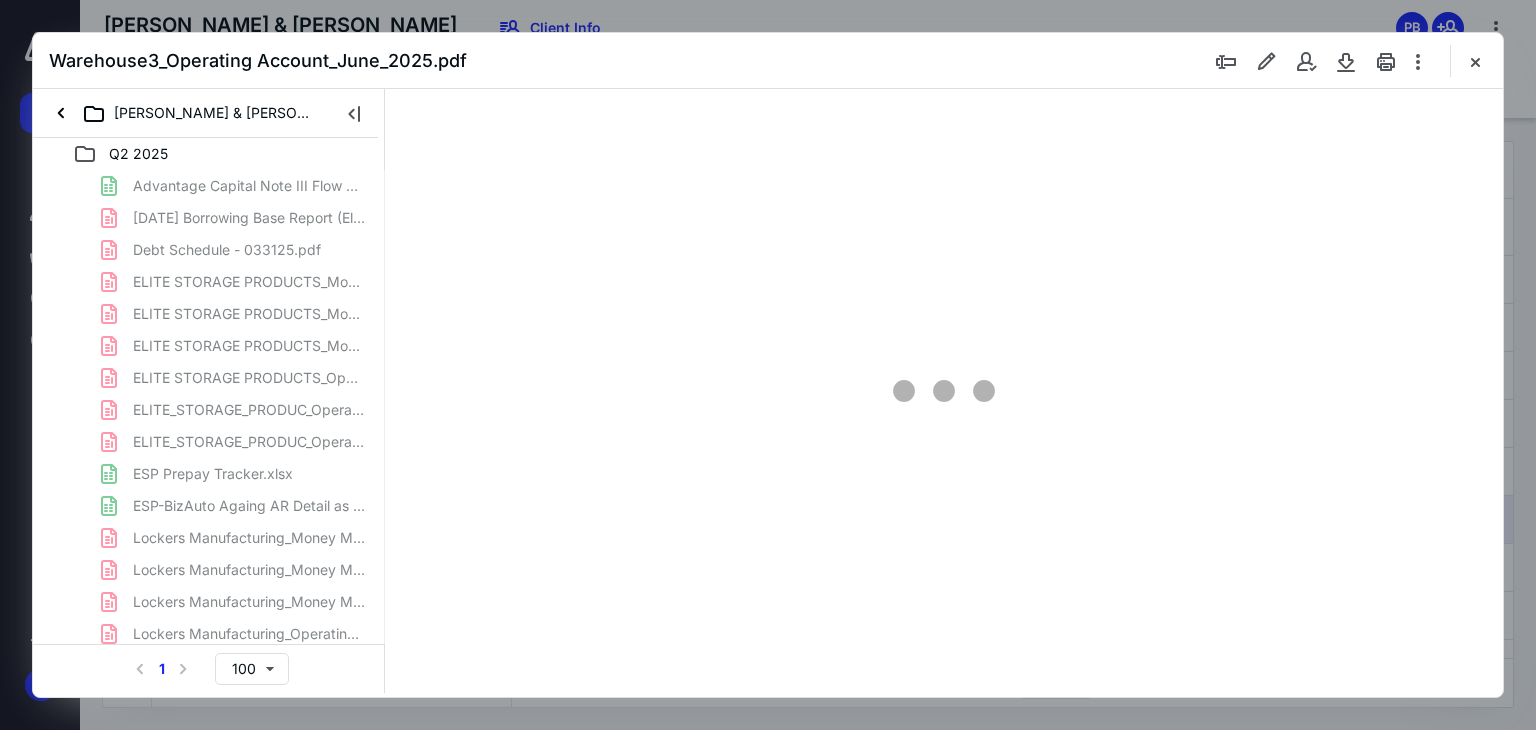 scroll, scrollTop: 0, scrollLeft: 0, axis: both 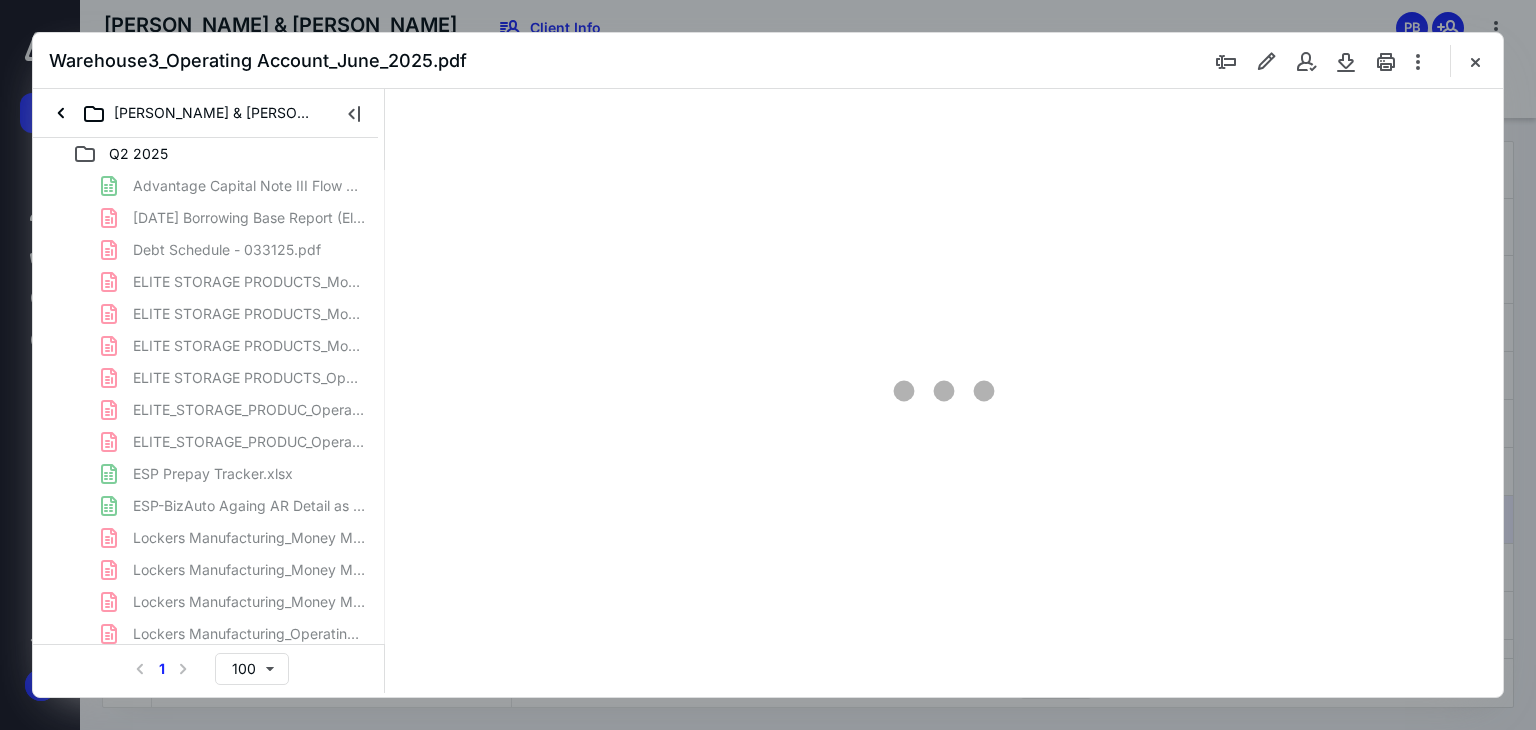 type on "66" 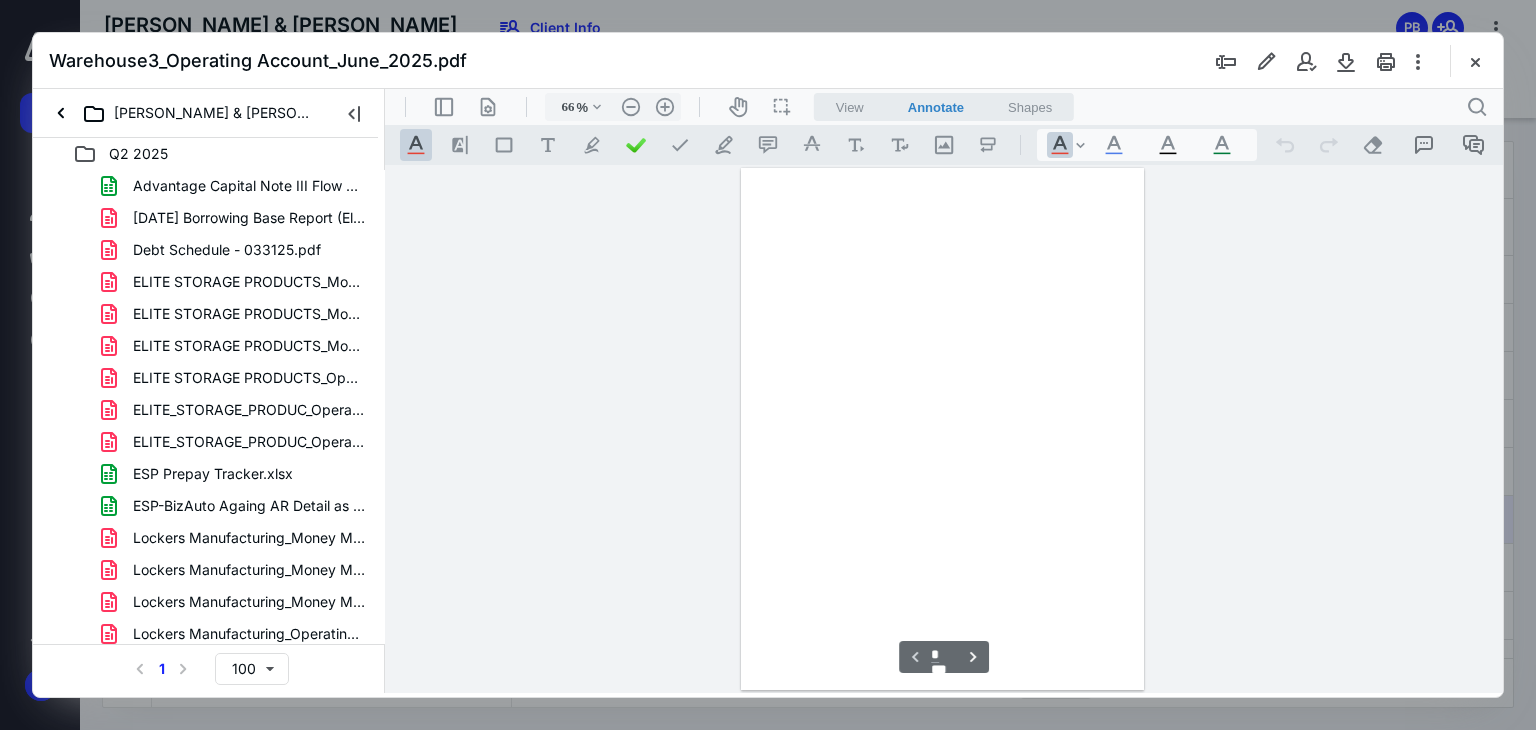 scroll, scrollTop: 79, scrollLeft: 0, axis: vertical 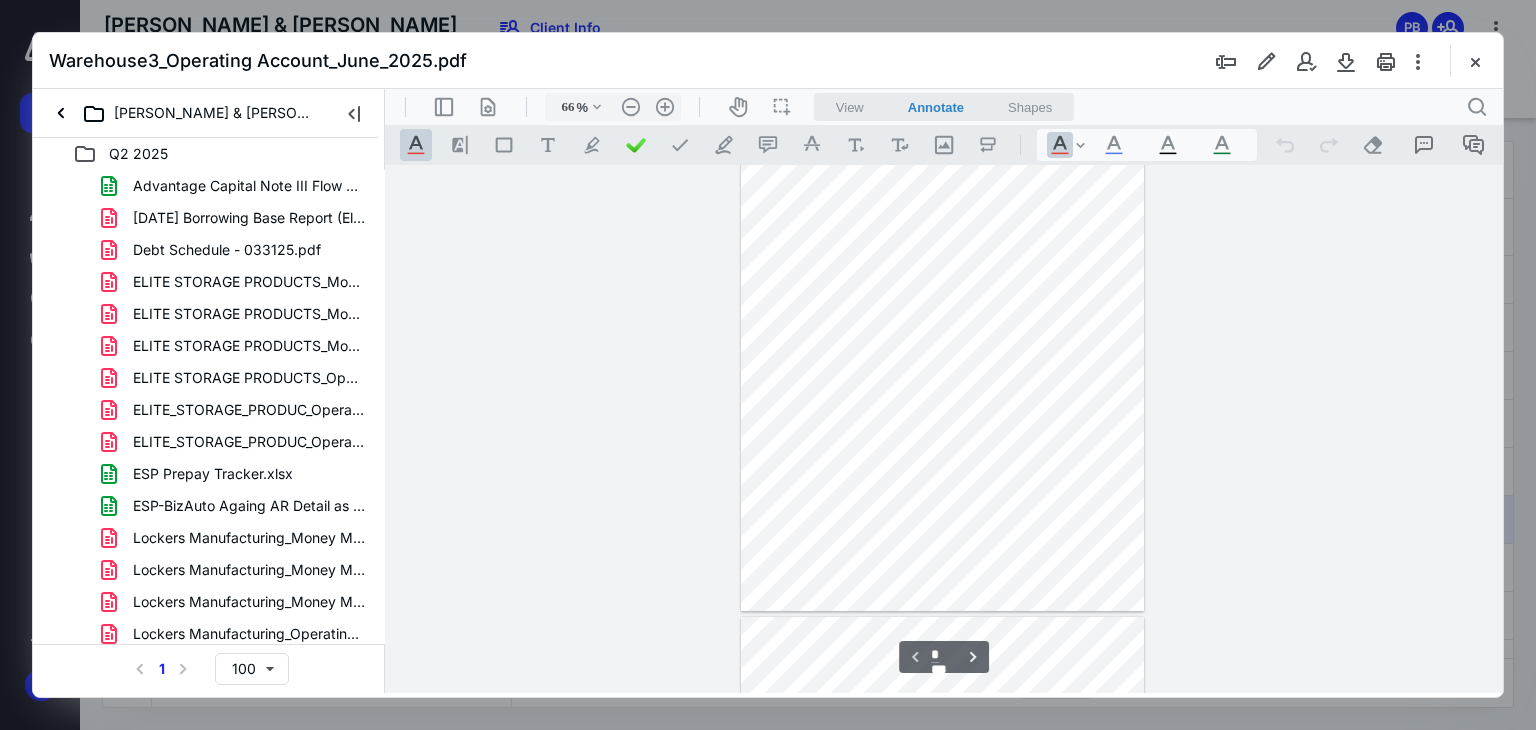 drag, startPoint x: 1501, startPoint y: 198, endPoint x: 1497, endPoint y: 241, distance: 43.185646 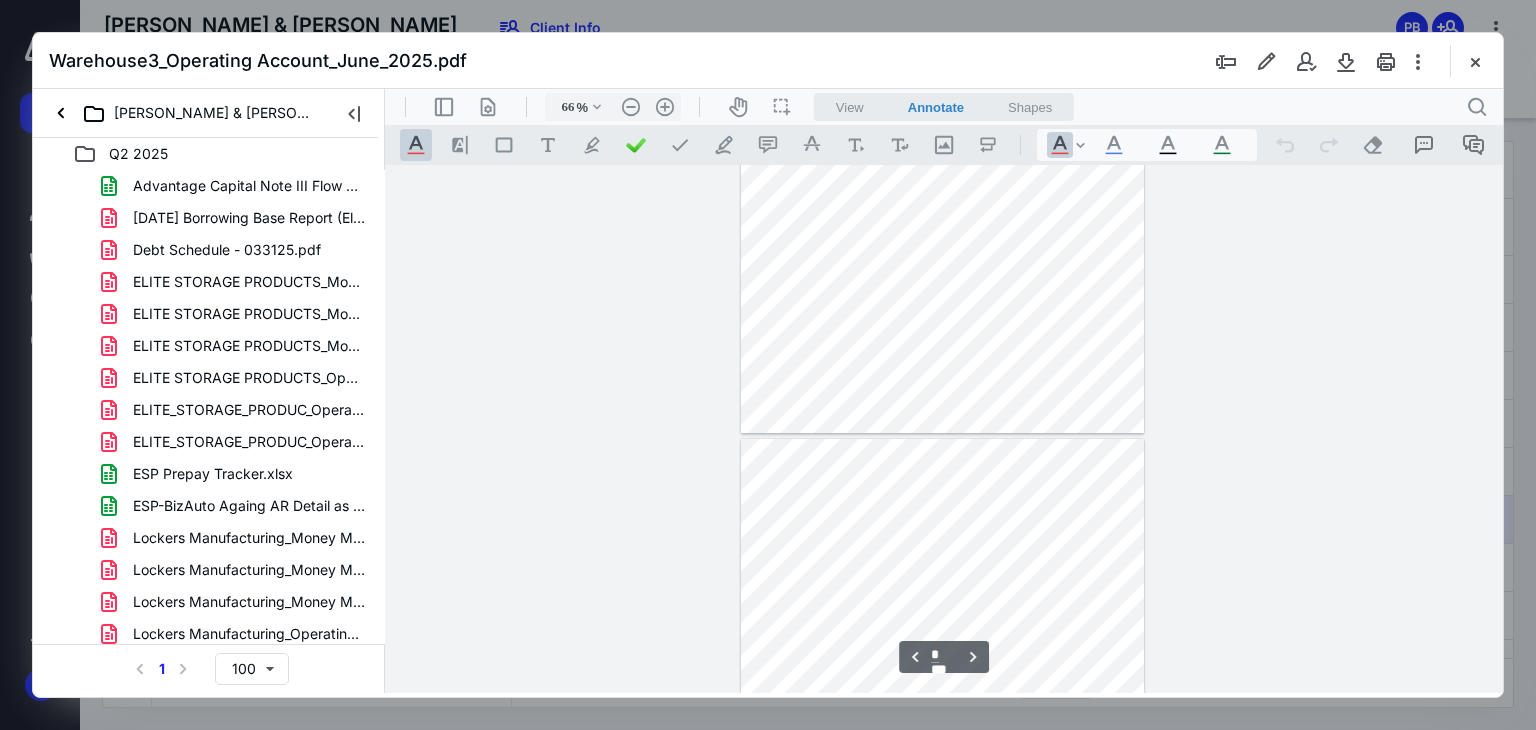 type on "*" 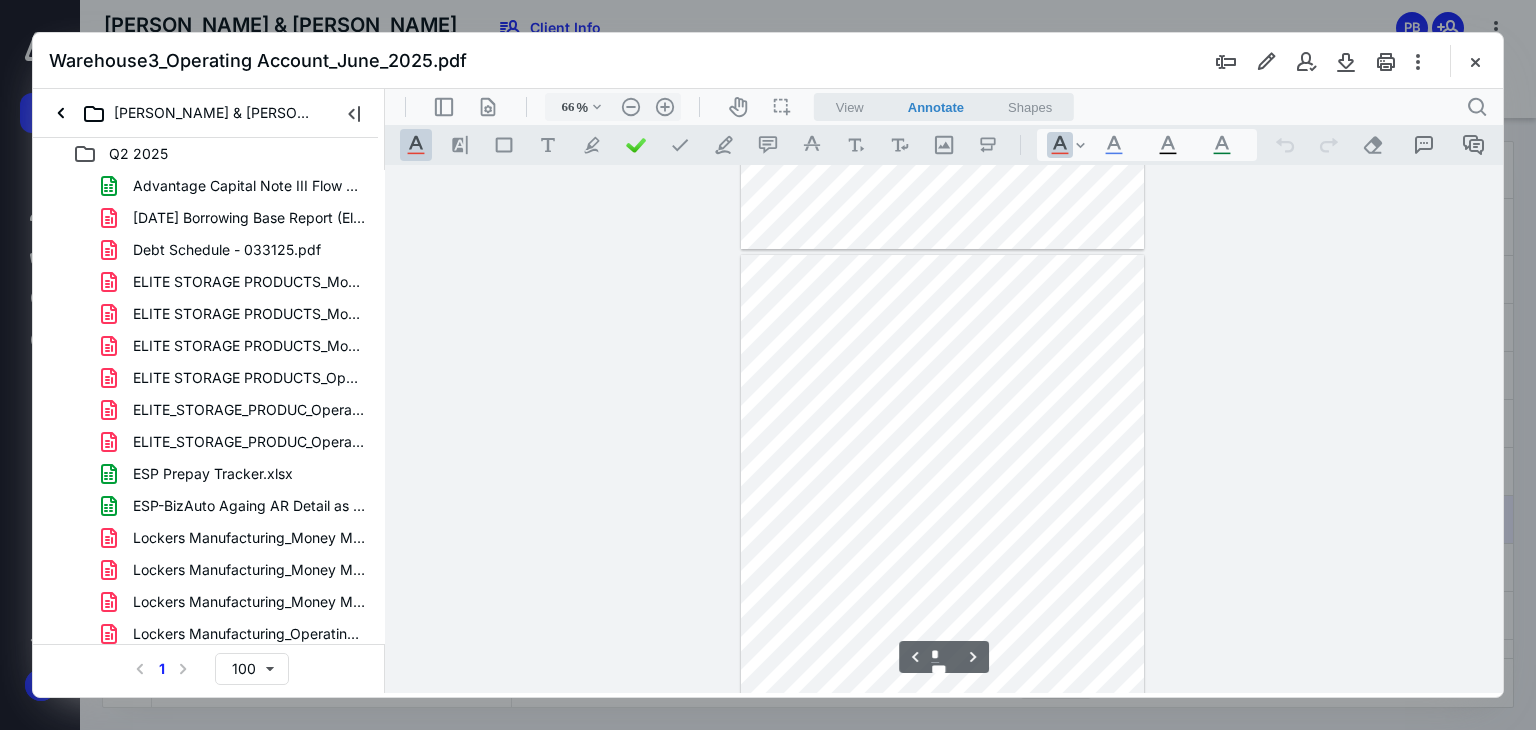 scroll, scrollTop: 1046, scrollLeft: 0, axis: vertical 